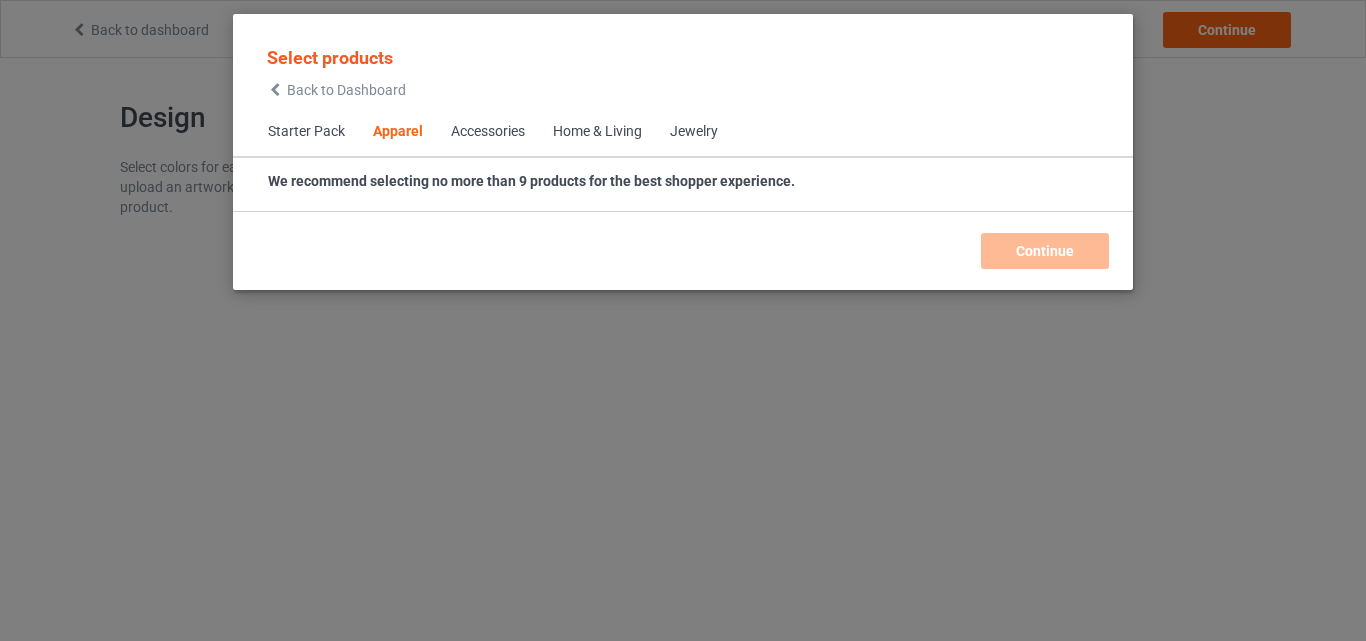 click on "Home & Living" at bounding box center (597, 132) 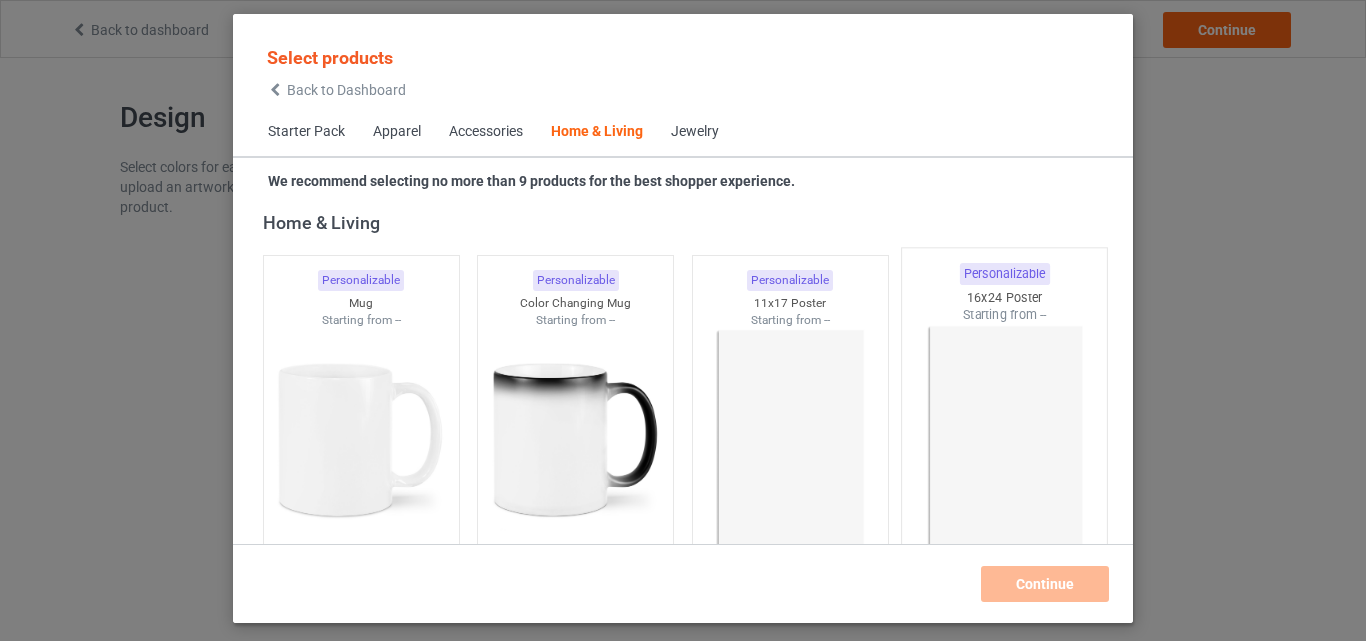 drag, startPoint x: 805, startPoint y: 406, endPoint x: 910, endPoint y: 473, distance: 124.55521 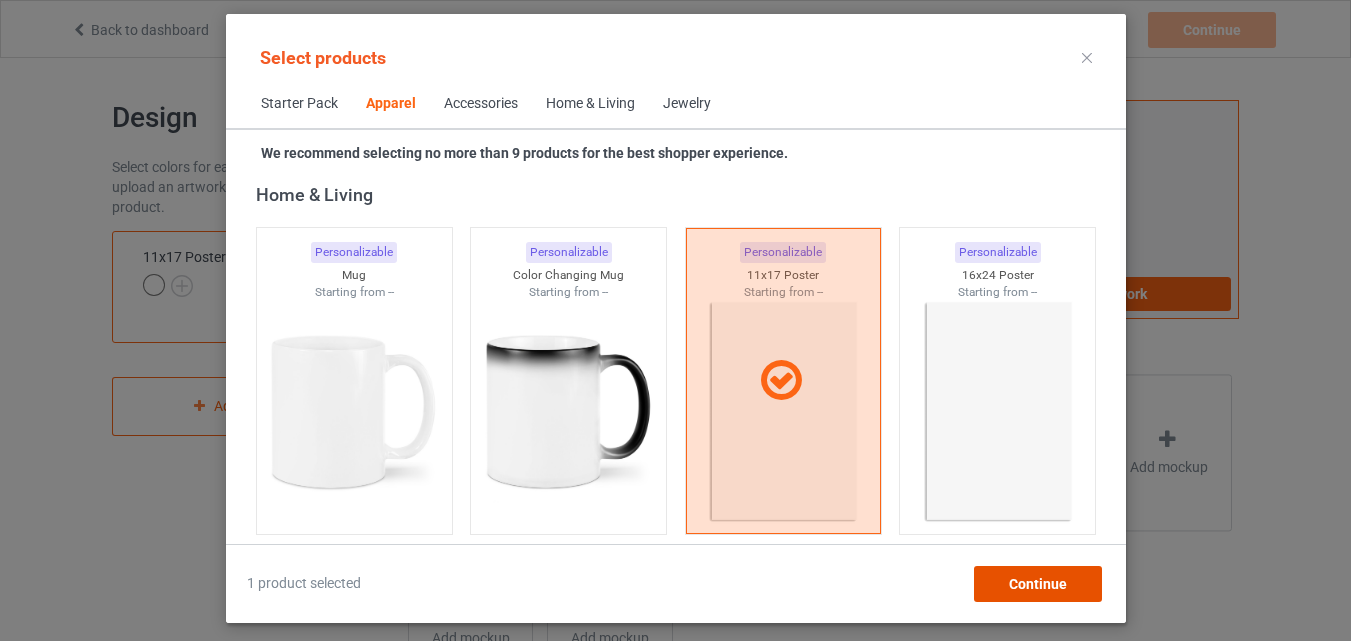 click on "Continue" at bounding box center [1037, 584] 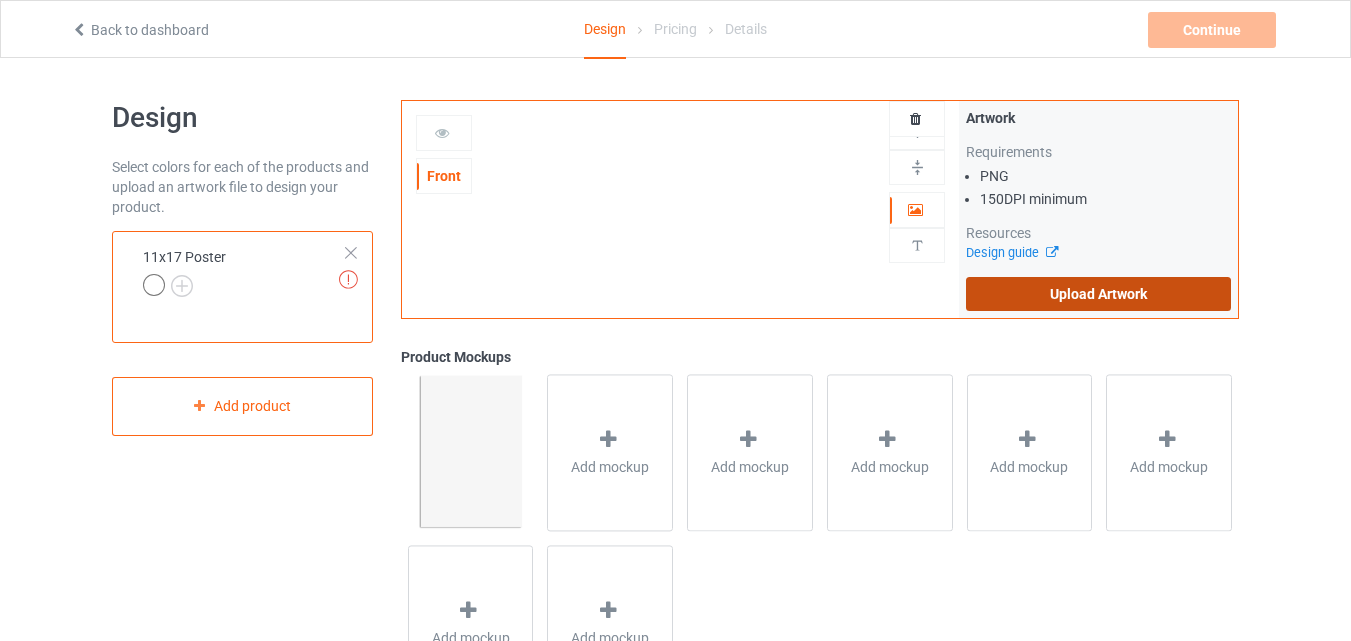 click on "Upload Artwork" at bounding box center [1098, 294] 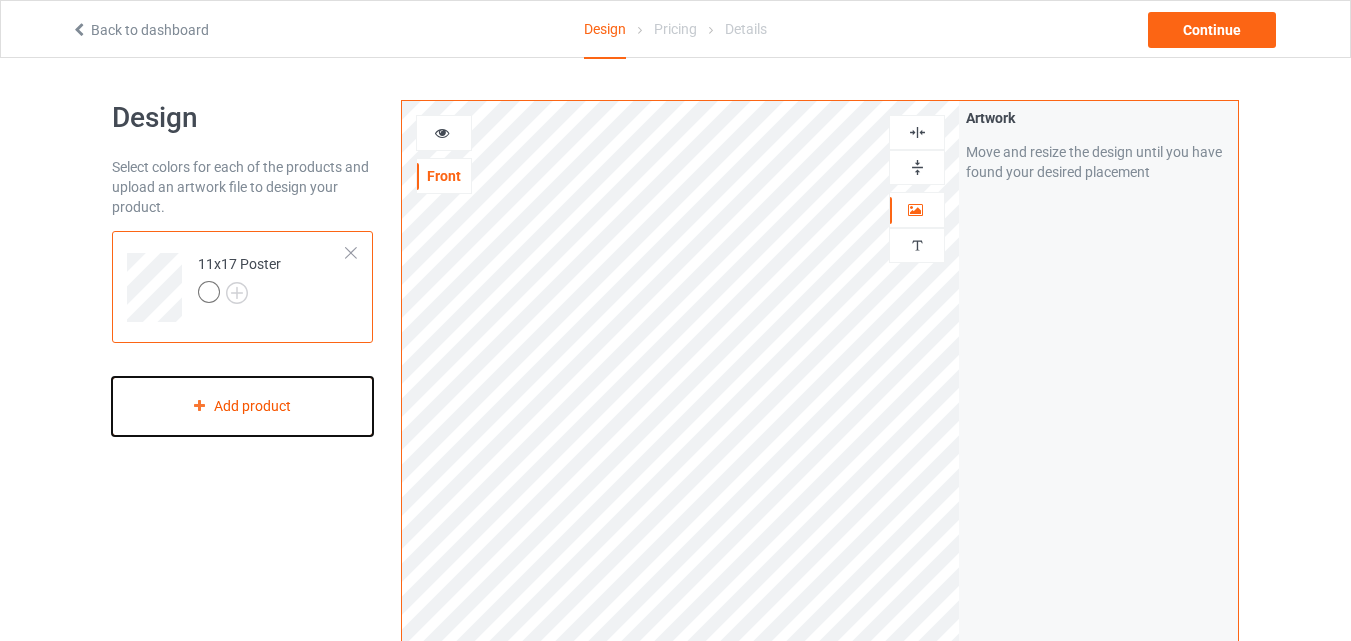 click on "Add product" at bounding box center (242, 406) 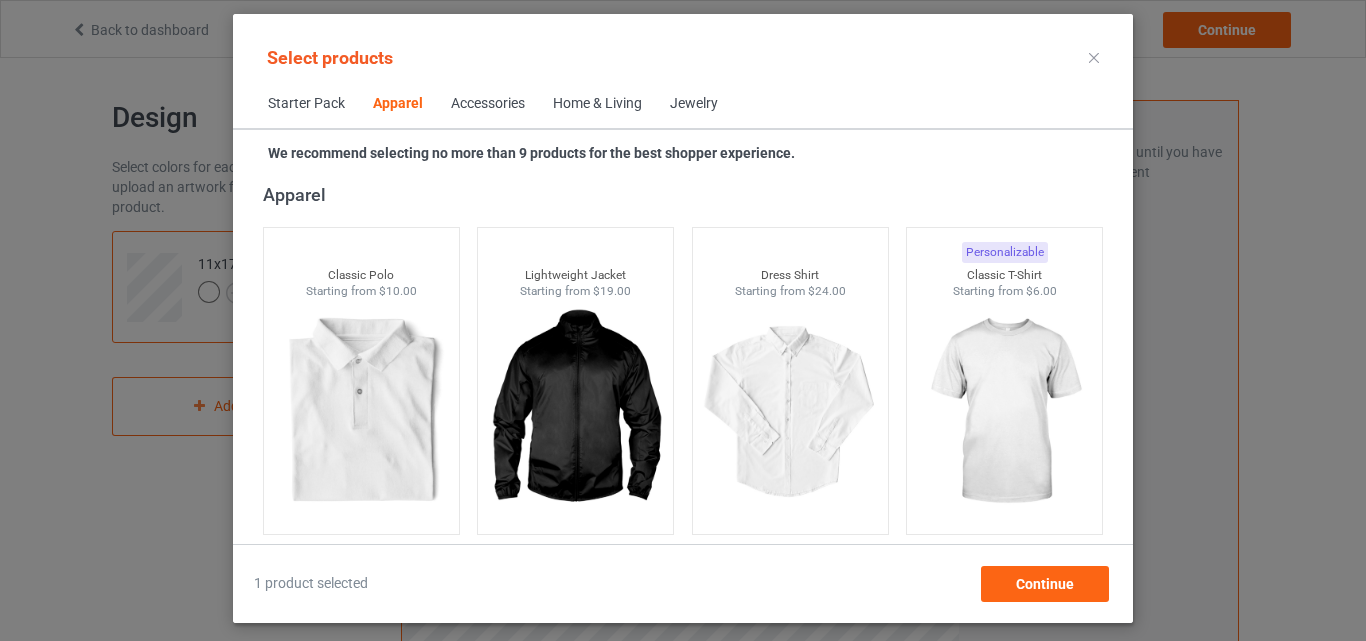 click on "Home & Living" at bounding box center (597, 104) 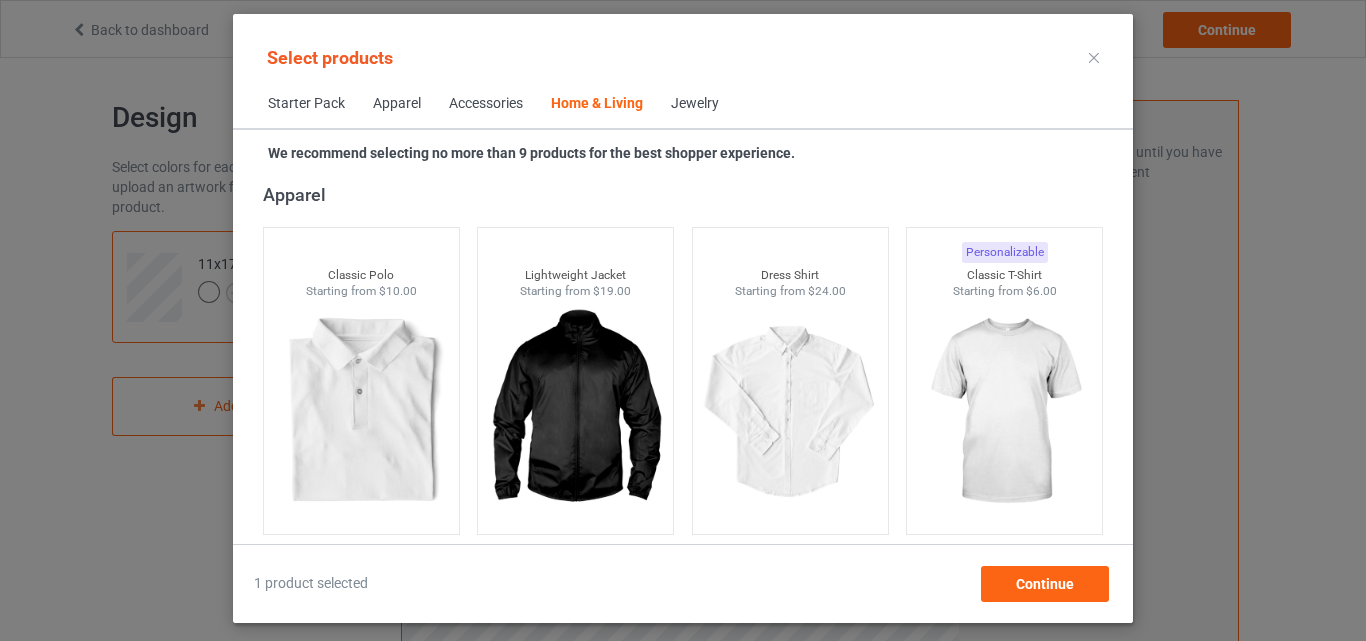scroll, scrollTop: 9019, scrollLeft: 0, axis: vertical 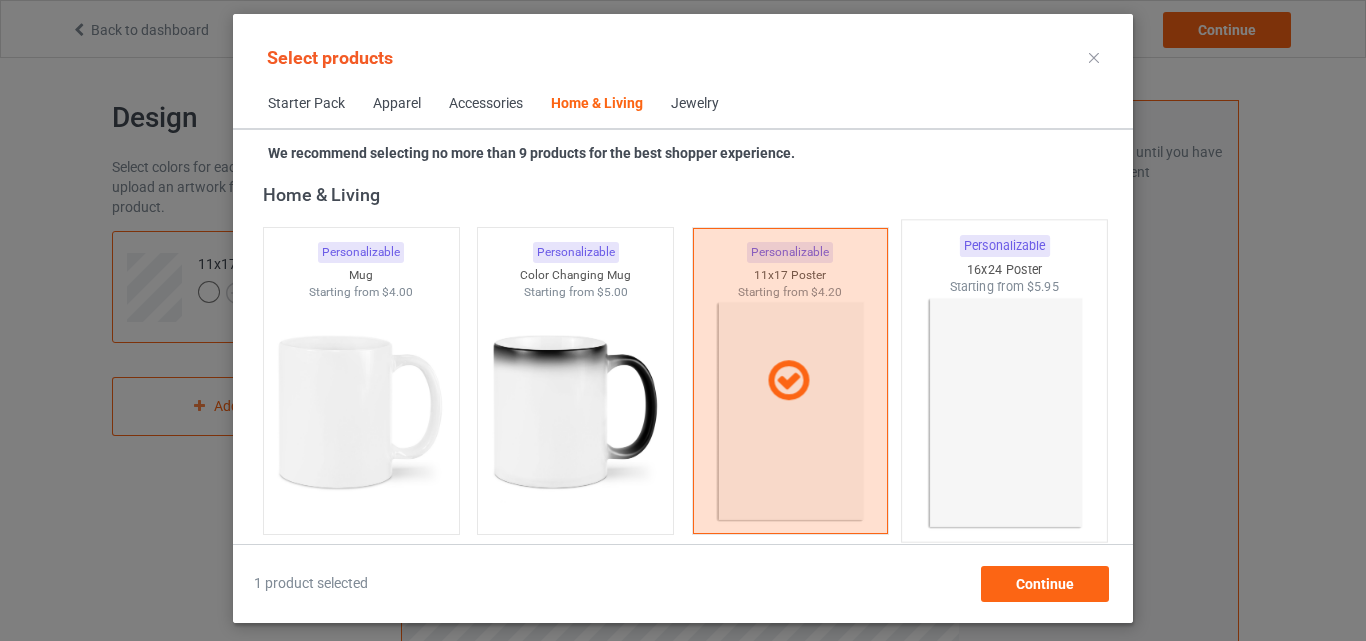 click at bounding box center [1005, 413] 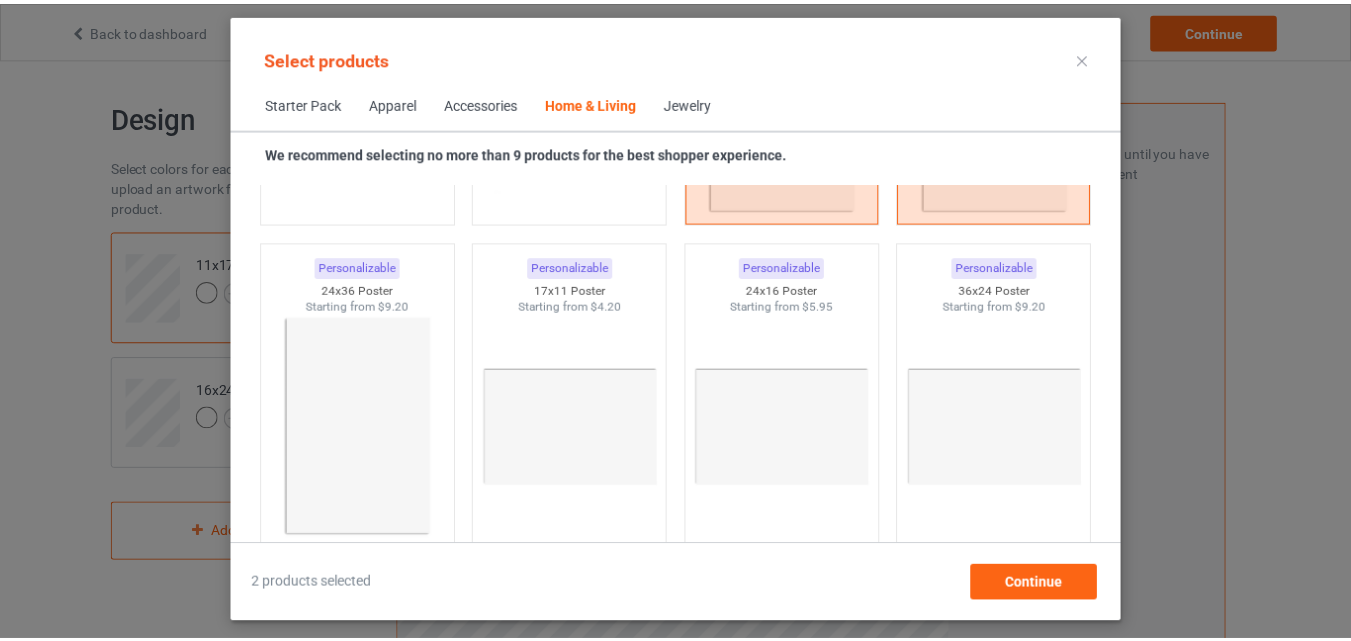 scroll, scrollTop: 9339, scrollLeft: 0, axis: vertical 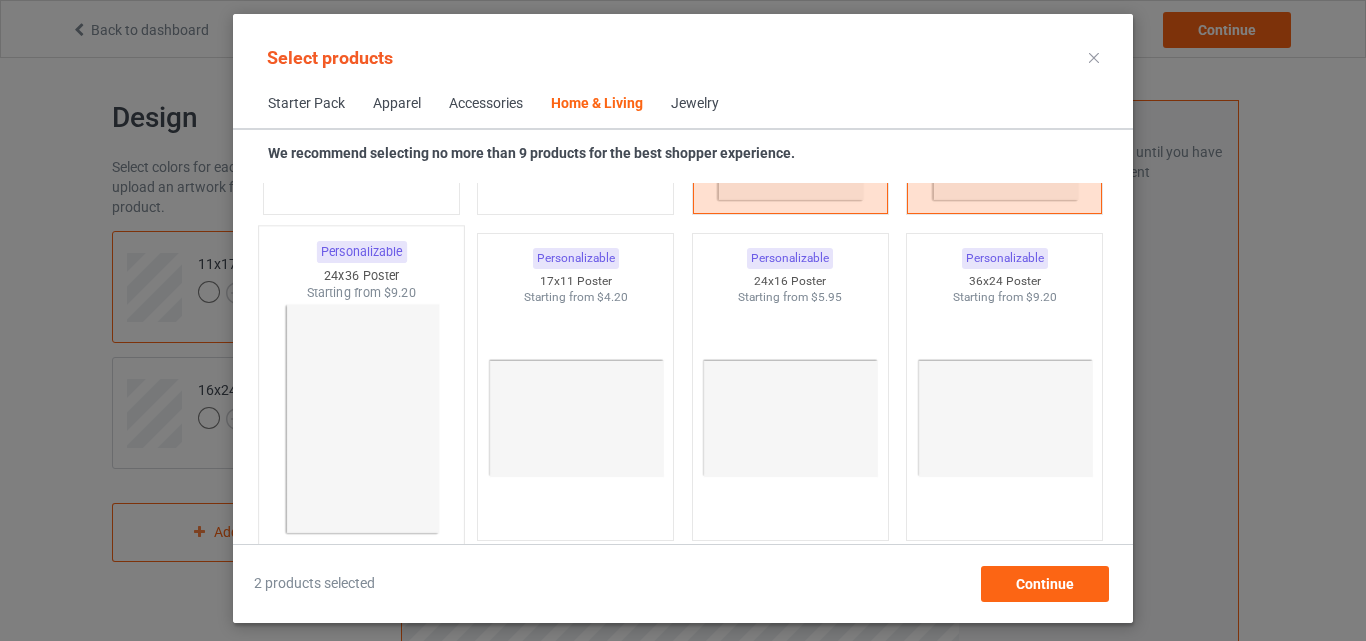 click at bounding box center (361, 419) 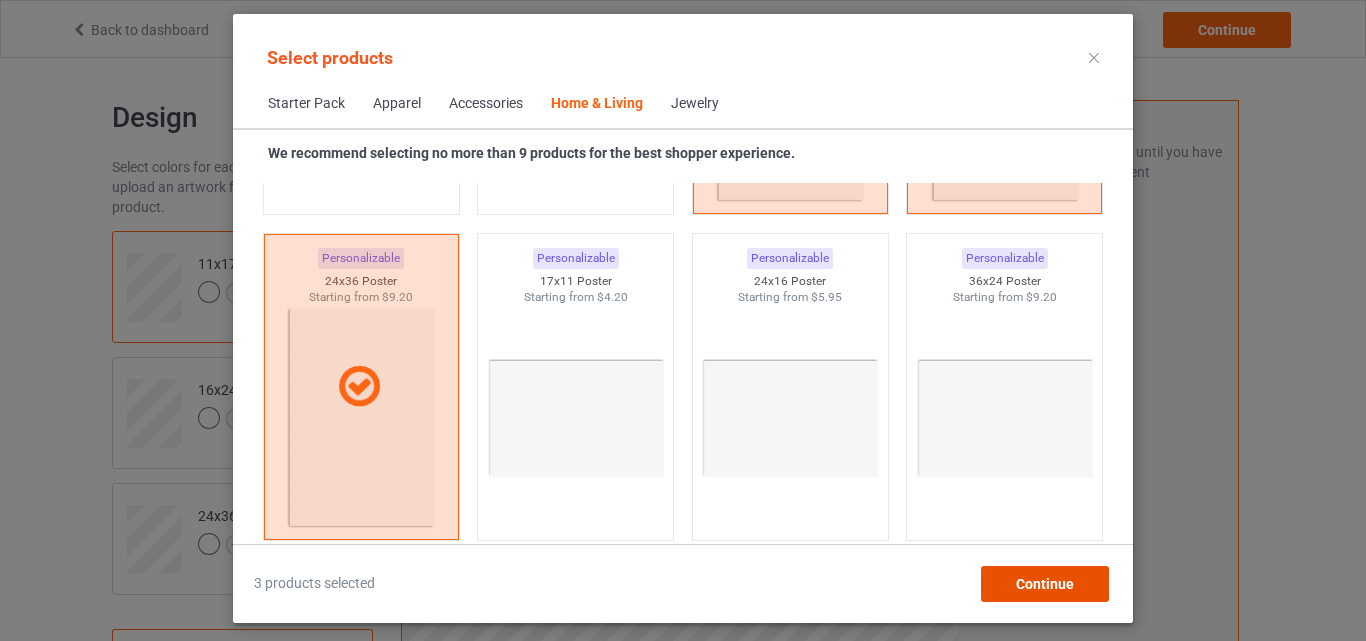 click on "Continue" at bounding box center [1045, 584] 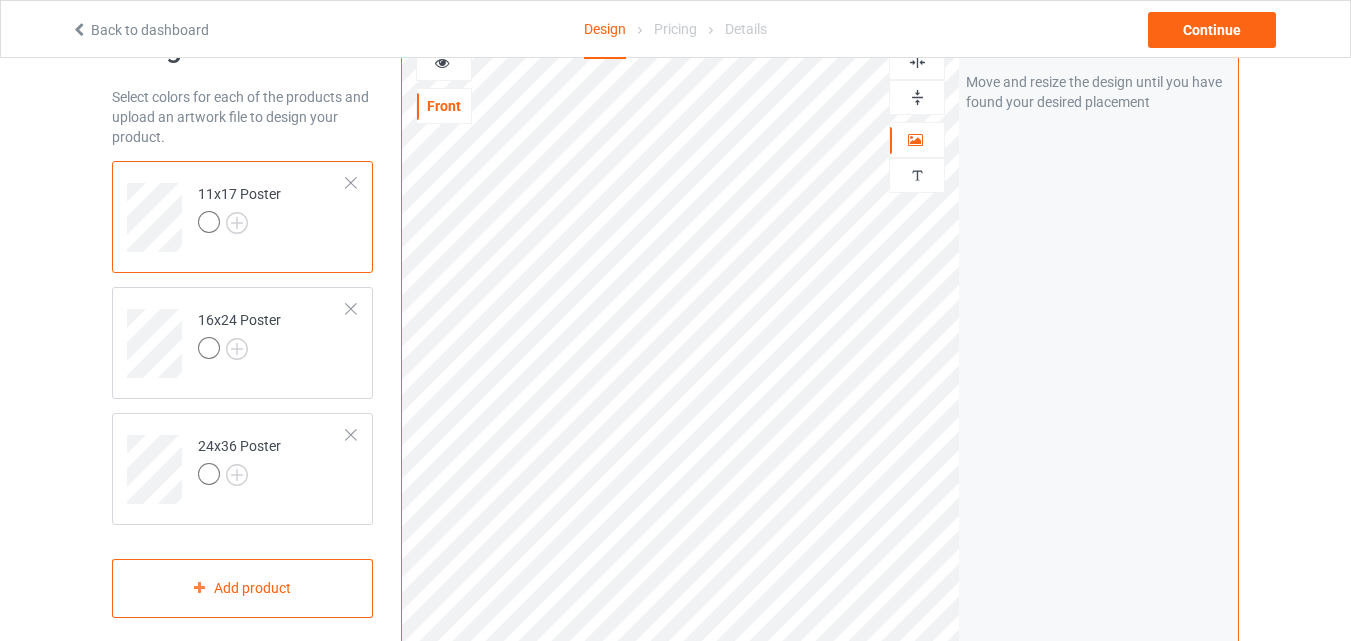 scroll, scrollTop: 0, scrollLeft: 0, axis: both 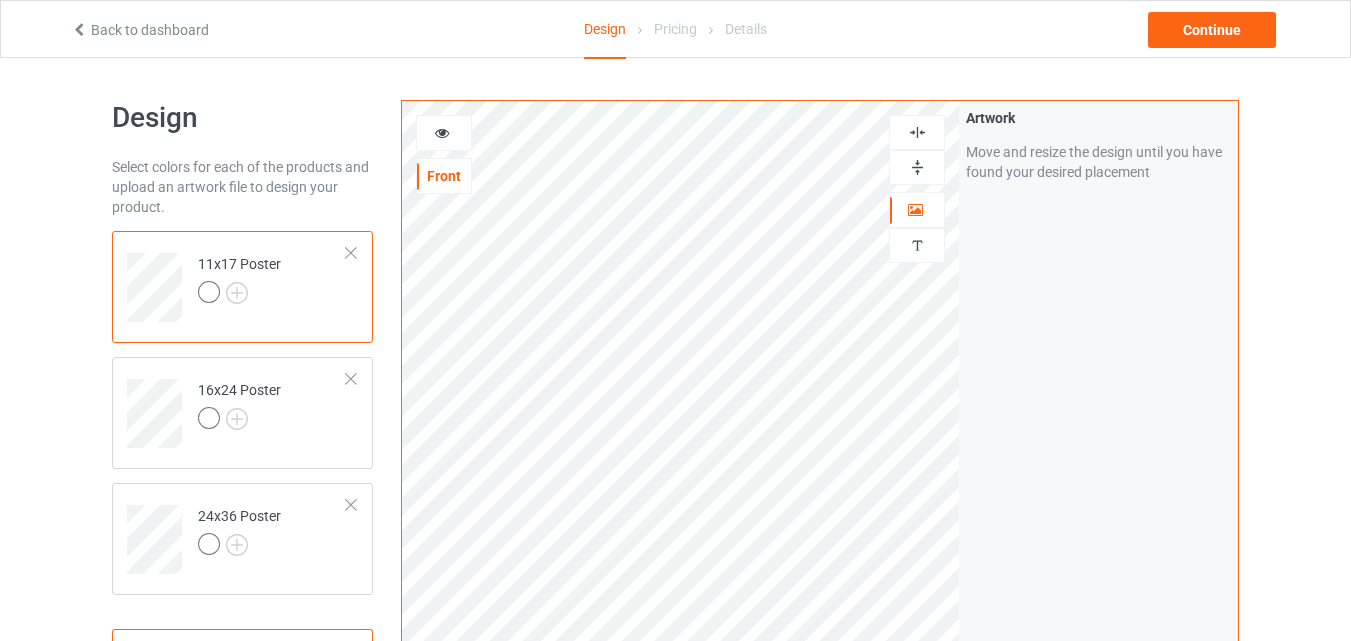 click at bounding box center (917, 167) 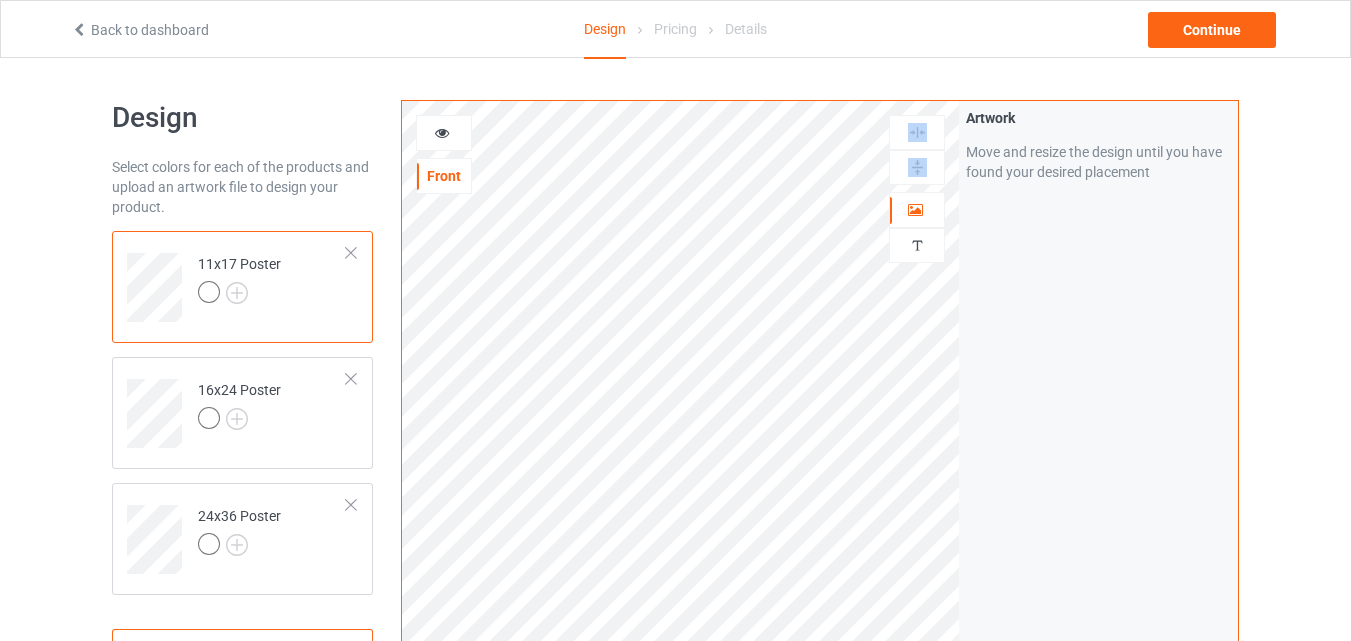 click at bounding box center (917, 132) 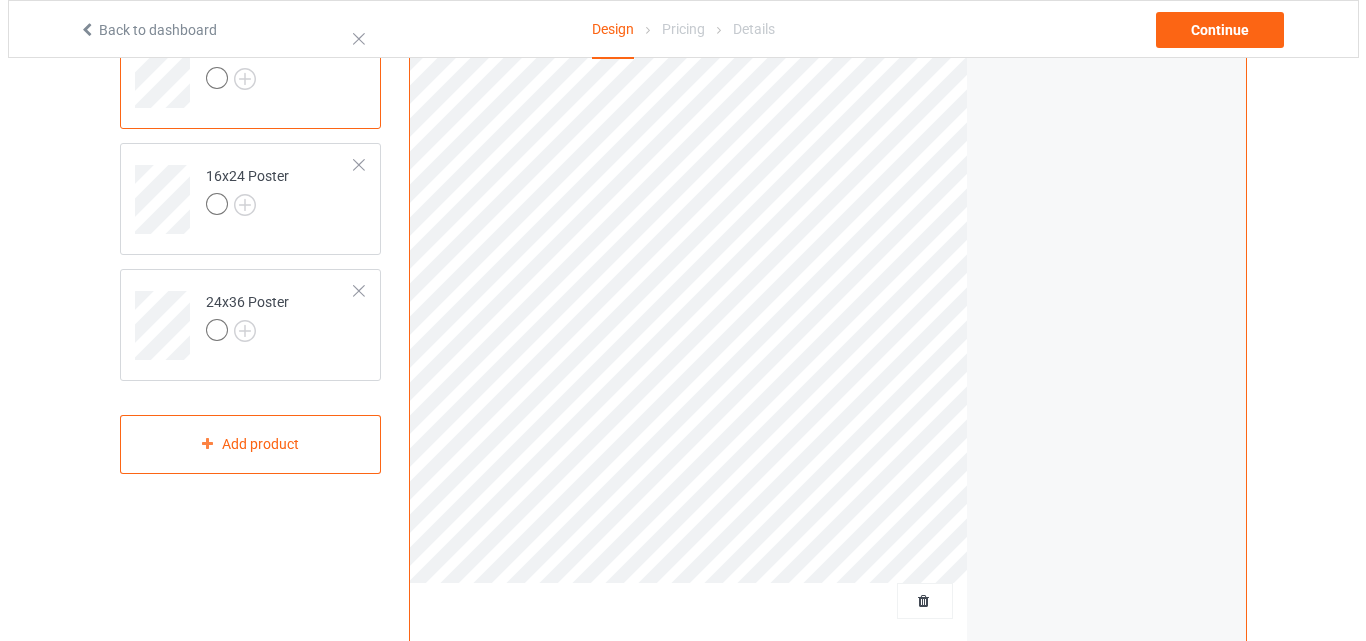 scroll, scrollTop: 655, scrollLeft: 0, axis: vertical 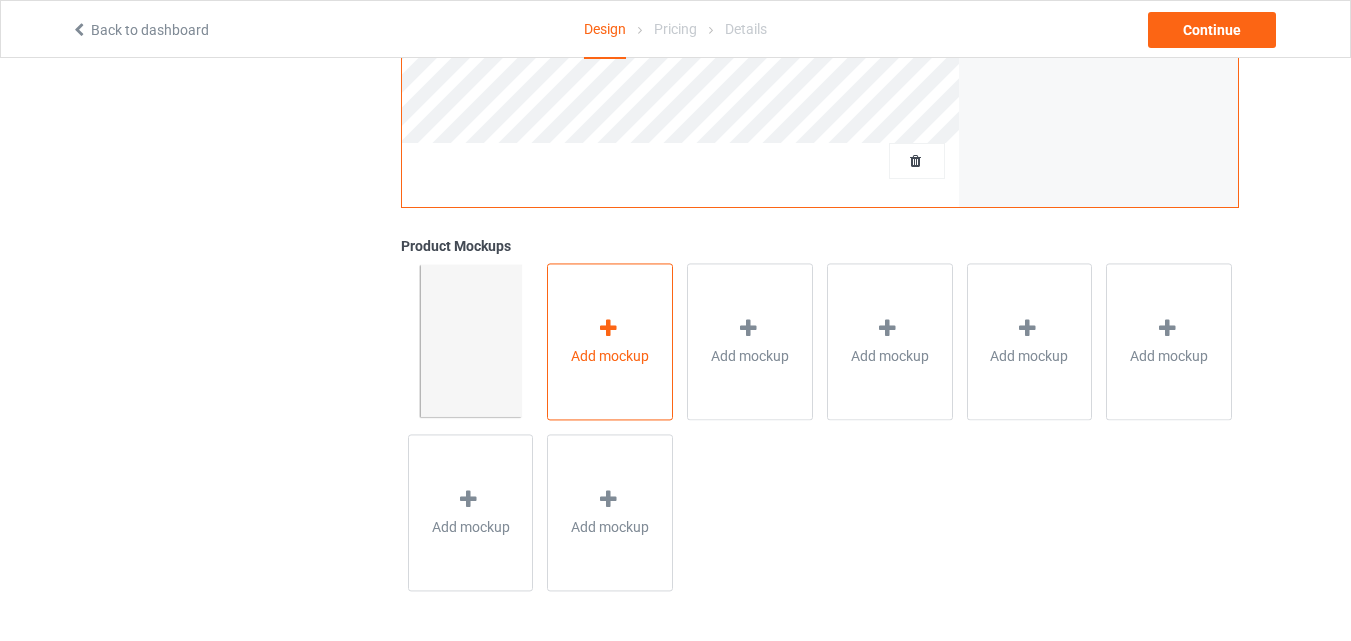 click on "Add mockup" at bounding box center (610, 341) 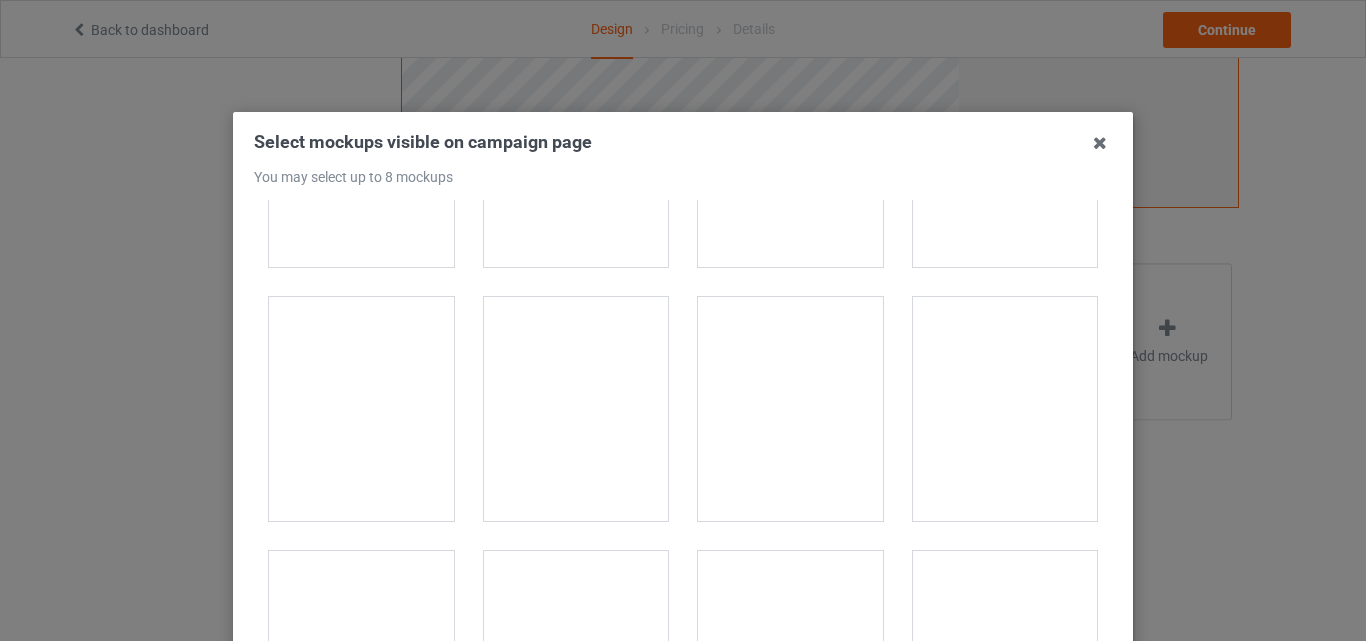 scroll, scrollTop: 1425, scrollLeft: 0, axis: vertical 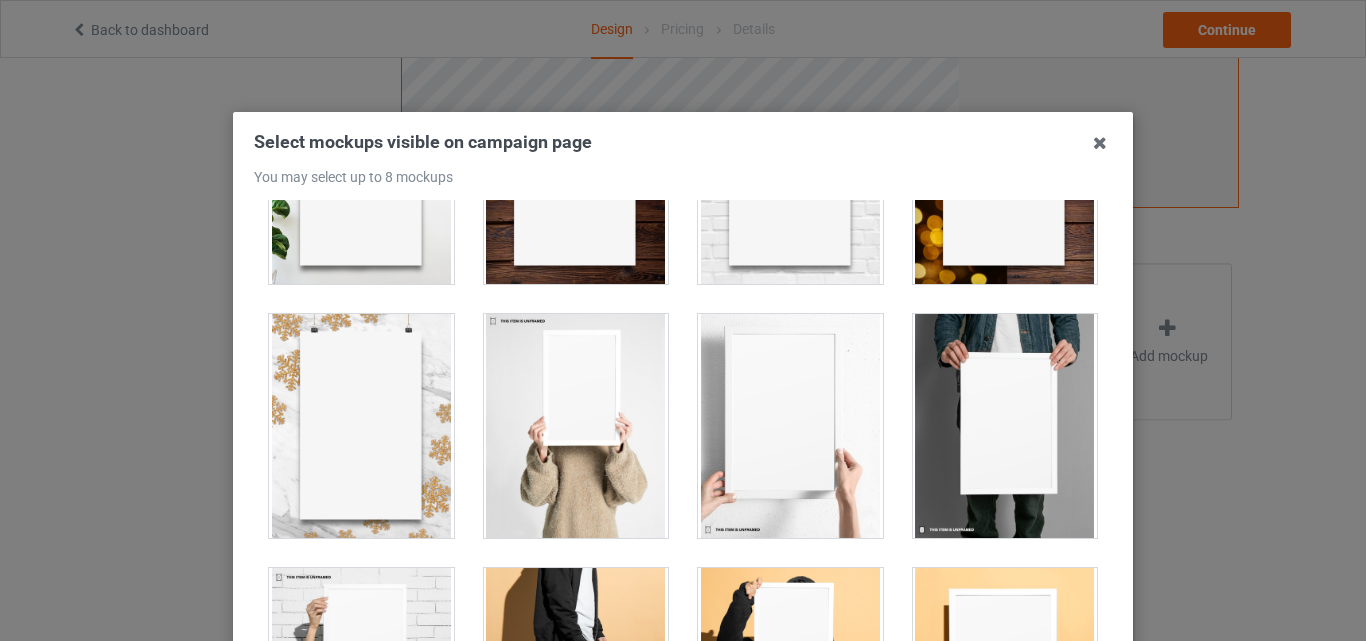 drag, startPoint x: 970, startPoint y: 439, endPoint x: 834, endPoint y: 434, distance: 136.09187 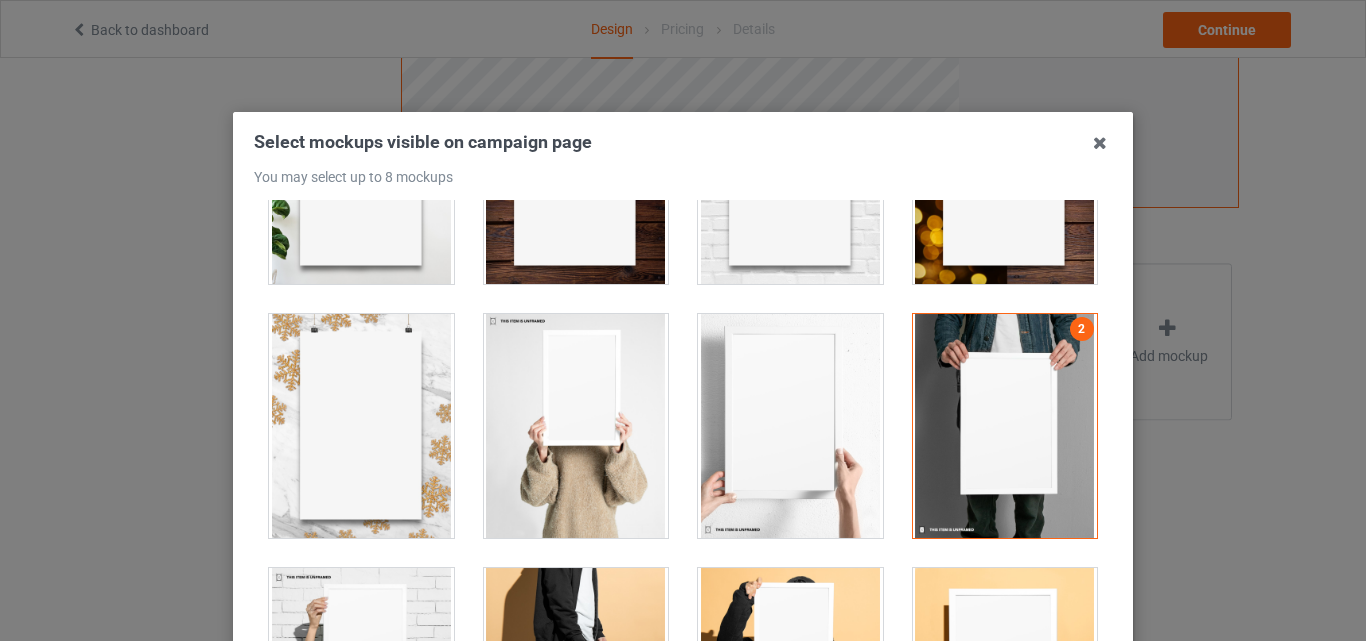 click at bounding box center (790, 426) 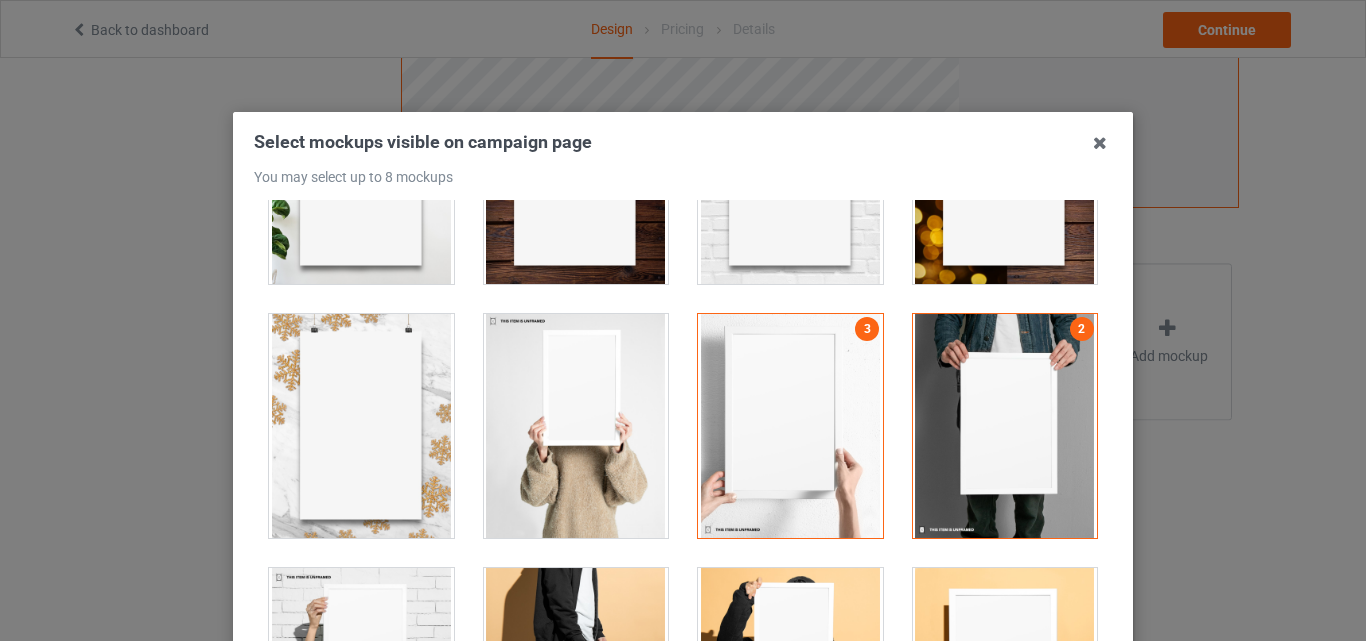 drag, startPoint x: 554, startPoint y: 430, endPoint x: 566, endPoint y: 478, distance: 49.47727 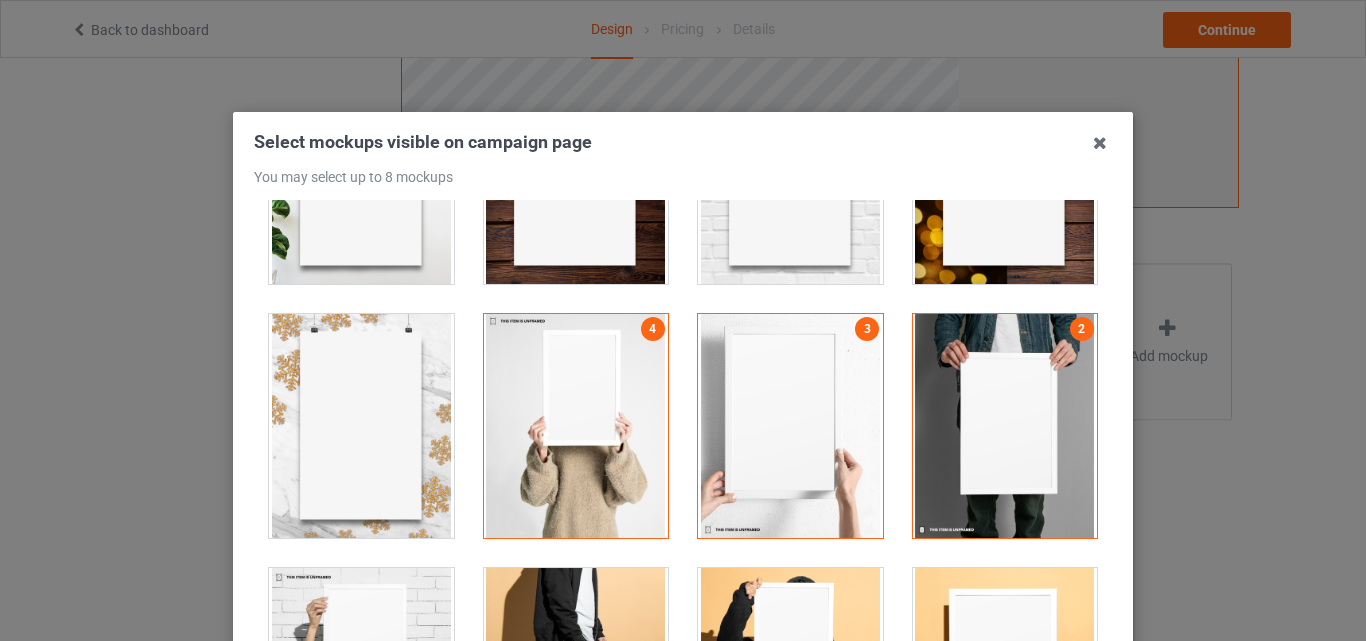 drag, startPoint x: 964, startPoint y: 627, endPoint x: 892, endPoint y: 611, distance: 73.756355 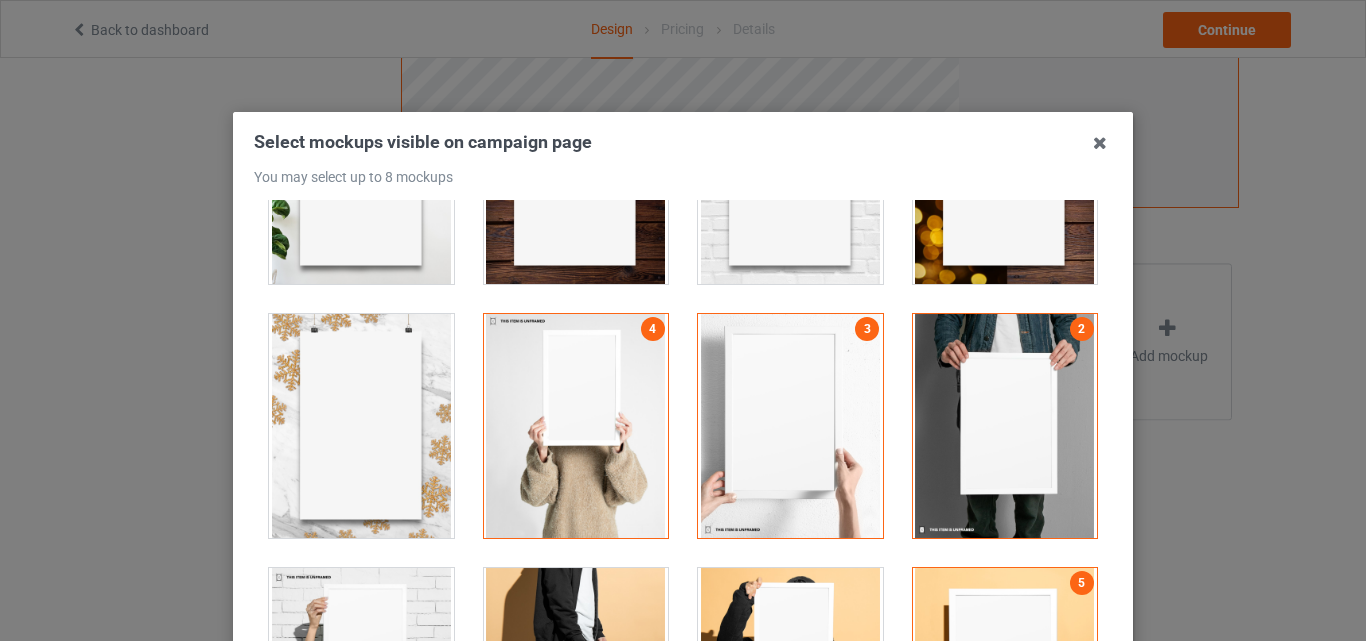 click at bounding box center (790, 680) 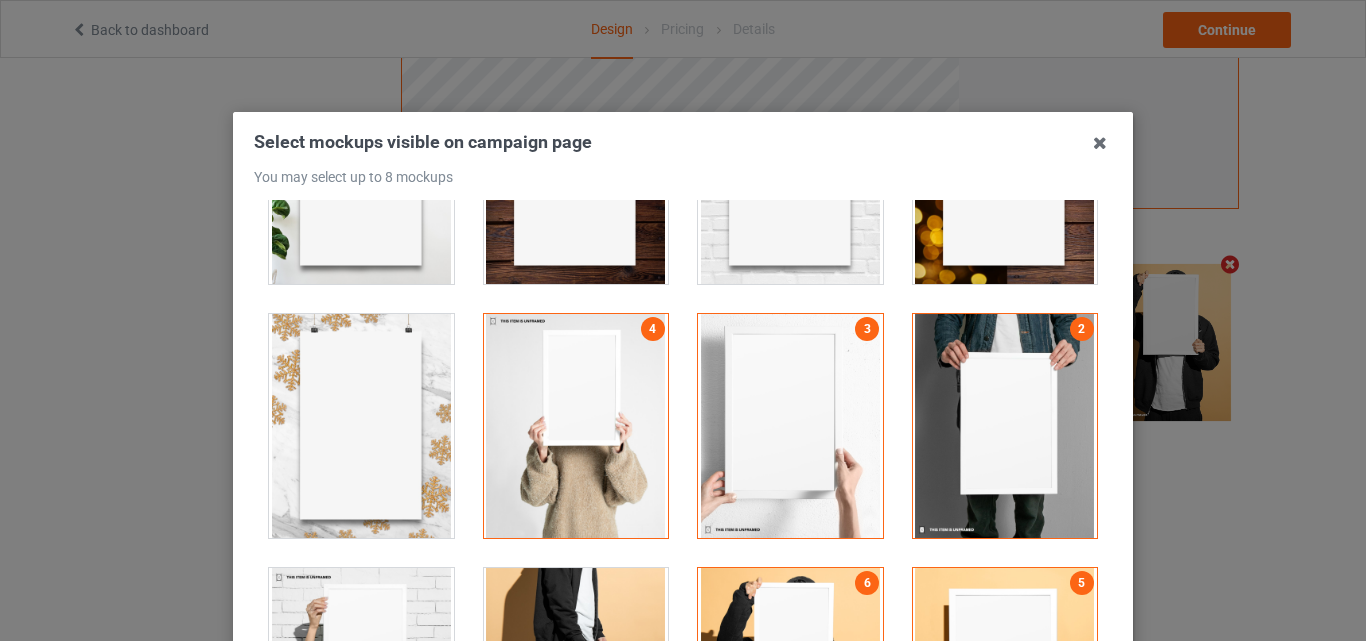 scroll, scrollTop: 654, scrollLeft: 0, axis: vertical 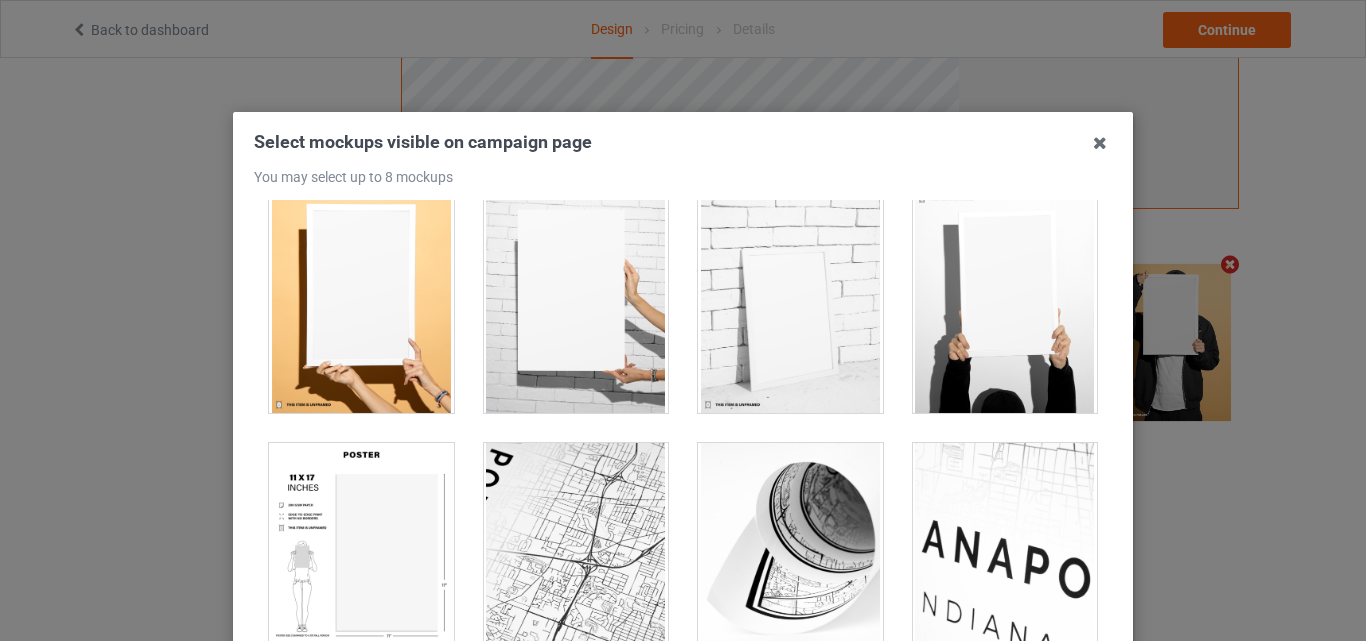 drag, startPoint x: 795, startPoint y: 278, endPoint x: 624, endPoint y: 404, distance: 212.40762 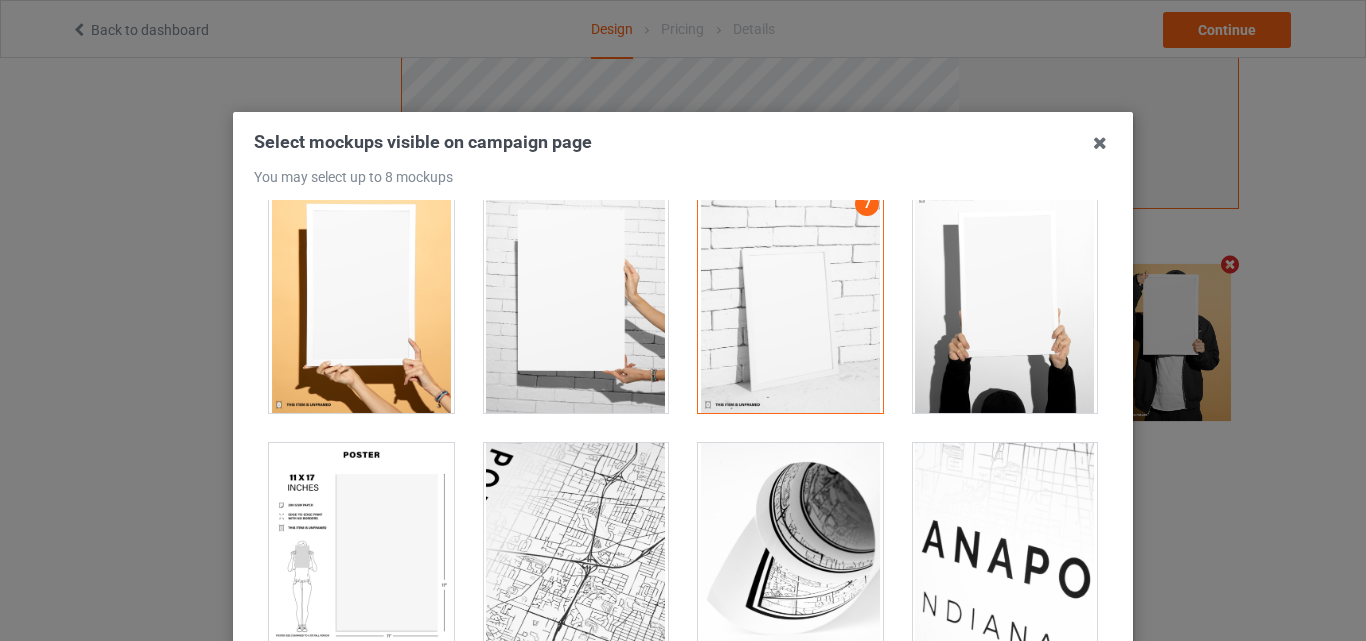 click on "Select mockups visible on campaign page You may select up to 8 mockups 1 4 3 2 6 5 7 7 mockups selected Confirm" at bounding box center (683, 458) 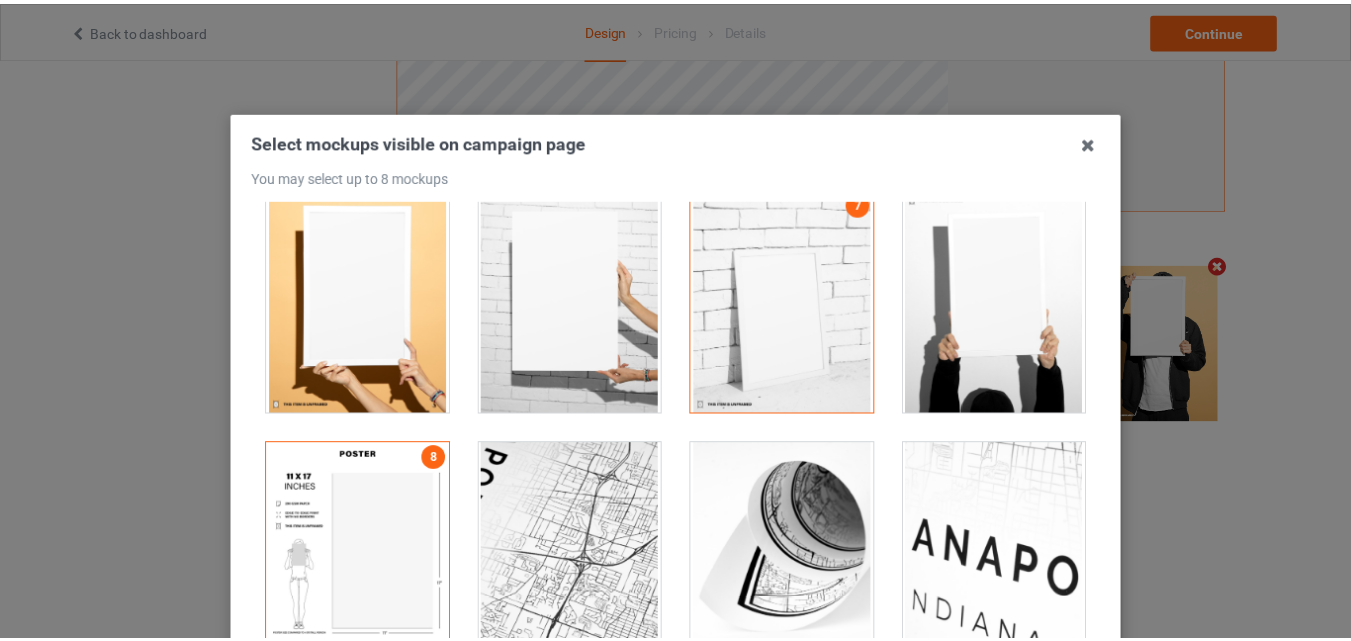 scroll, scrollTop: 275, scrollLeft: 0, axis: vertical 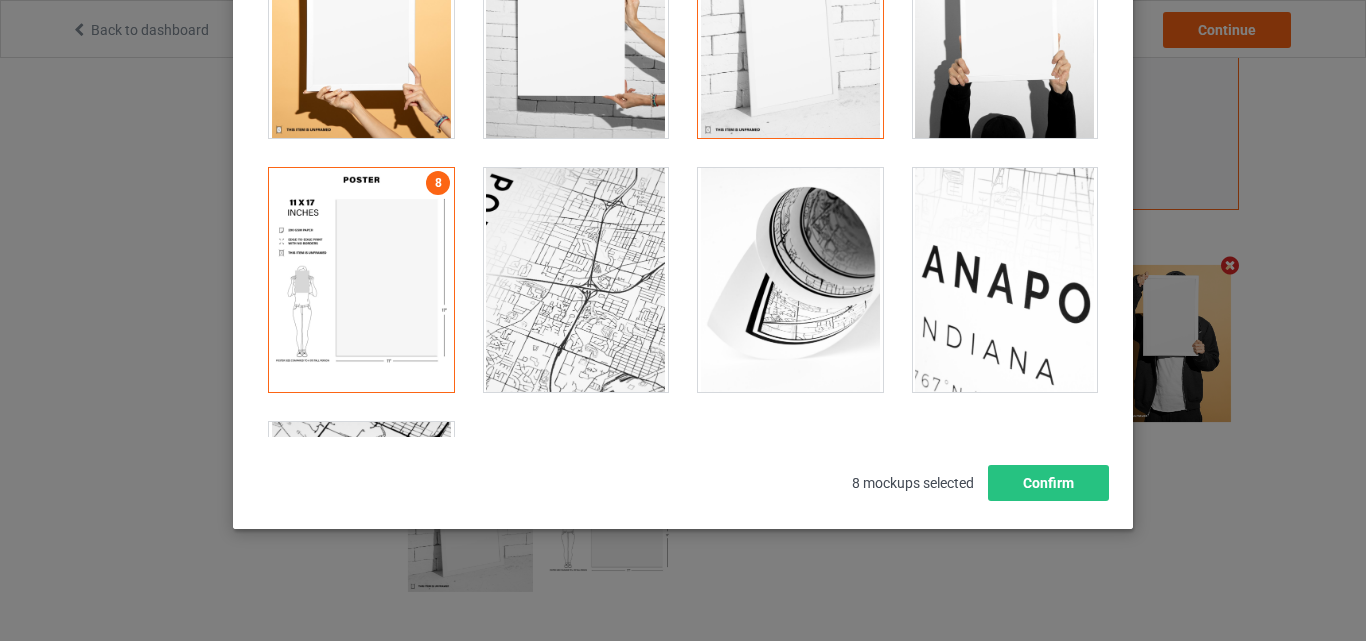 click on "Select mockups visible on campaign page You may select up to 8 mockups 1 4 3 2 6 5 7 8 8 mockups selected Confirm" at bounding box center [683, 183] 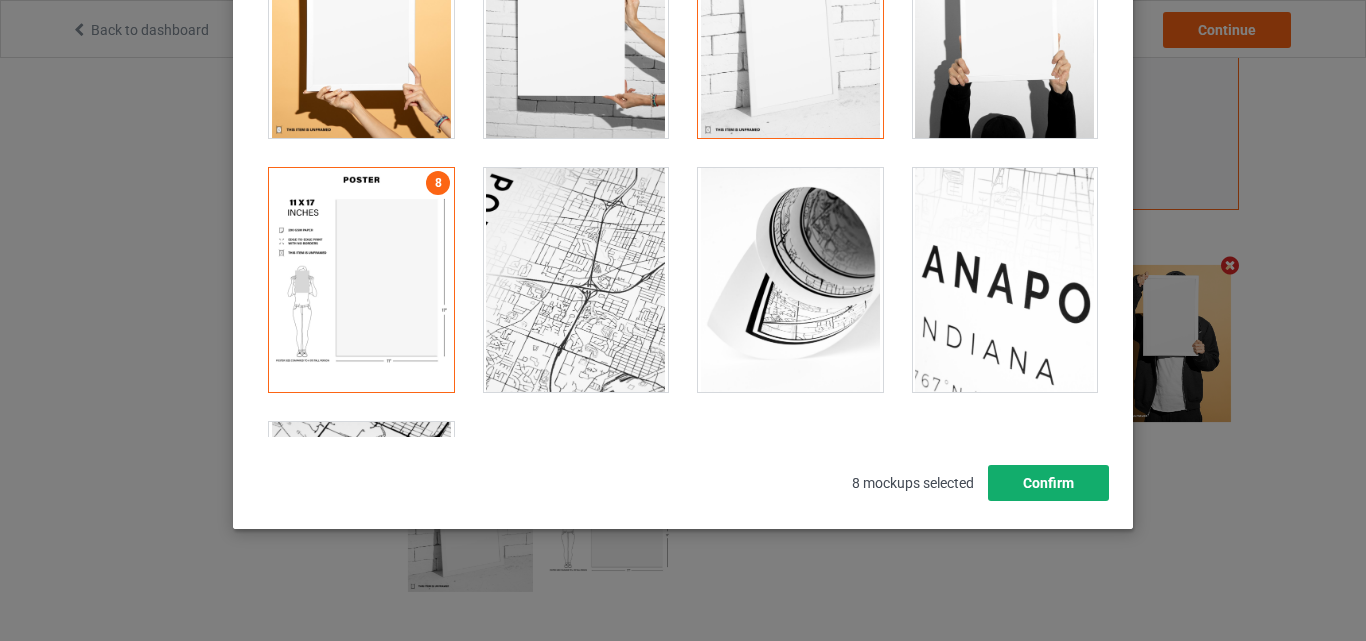 click on "Confirm" at bounding box center [1048, 483] 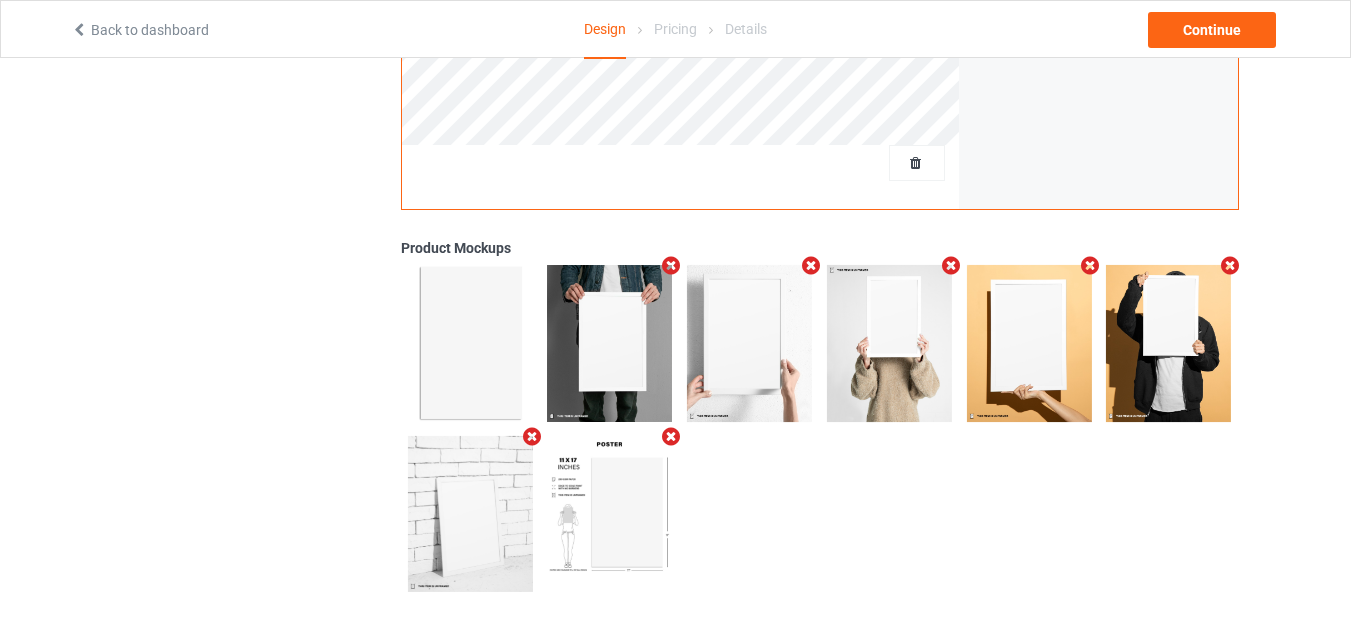 scroll, scrollTop: 0, scrollLeft: 0, axis: both 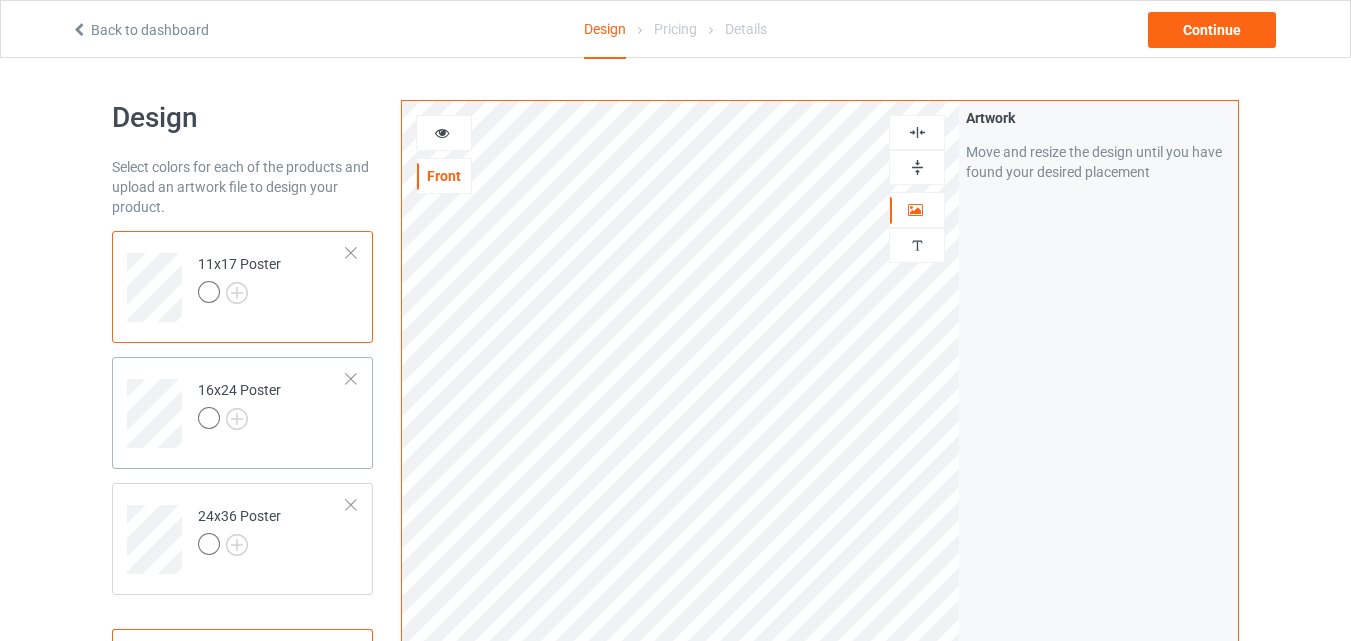 click on "16x24 Poster" at bounding box center [272, 406] 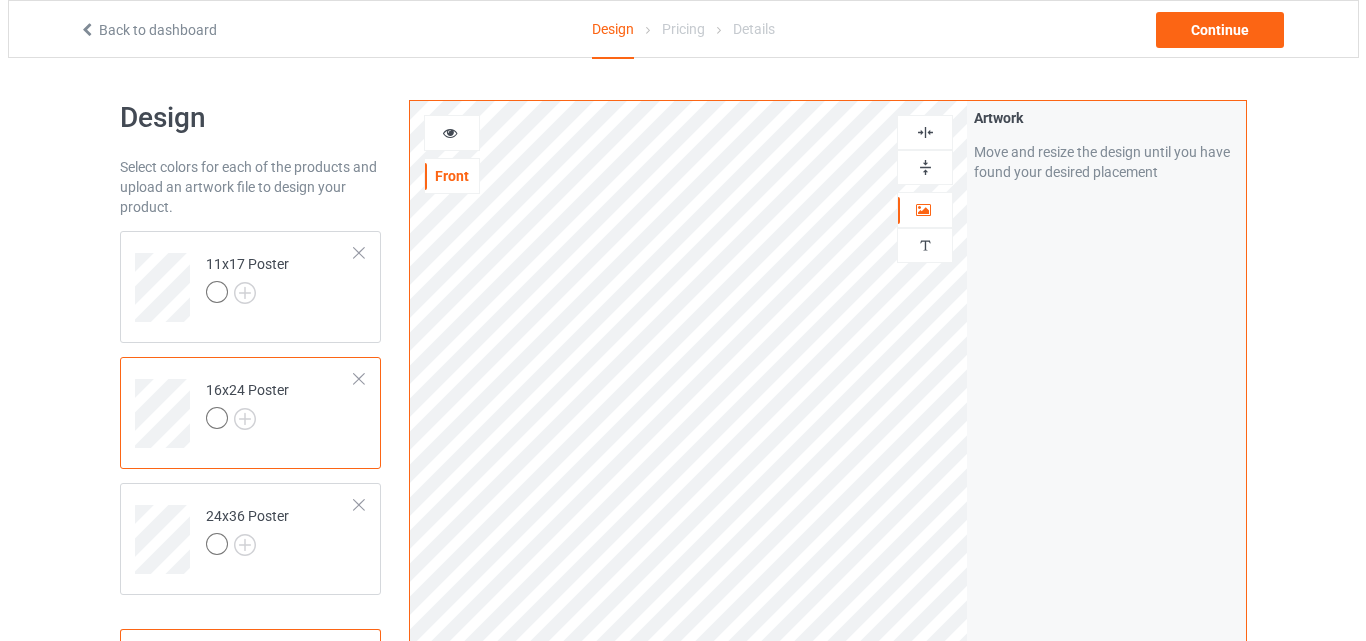 scroll, scrollTop: 655, scrollLeft: 0, axis: vertical 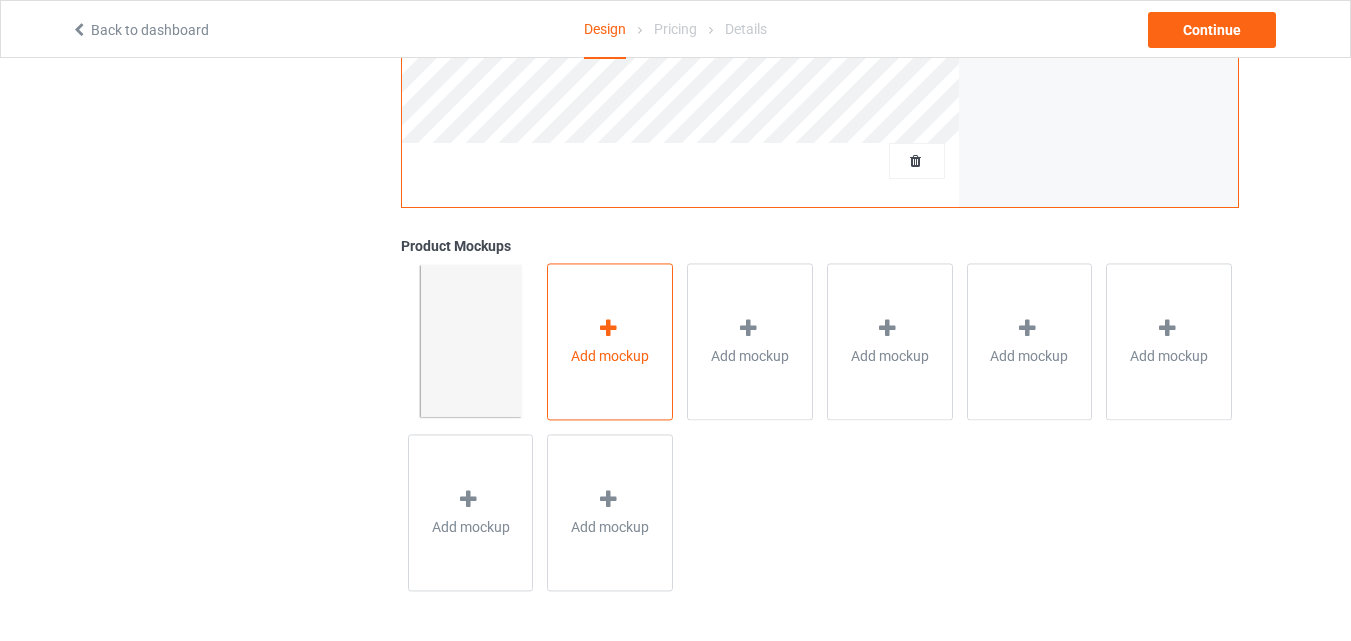 click on "Add mockup" at bounding box center [610, 341] 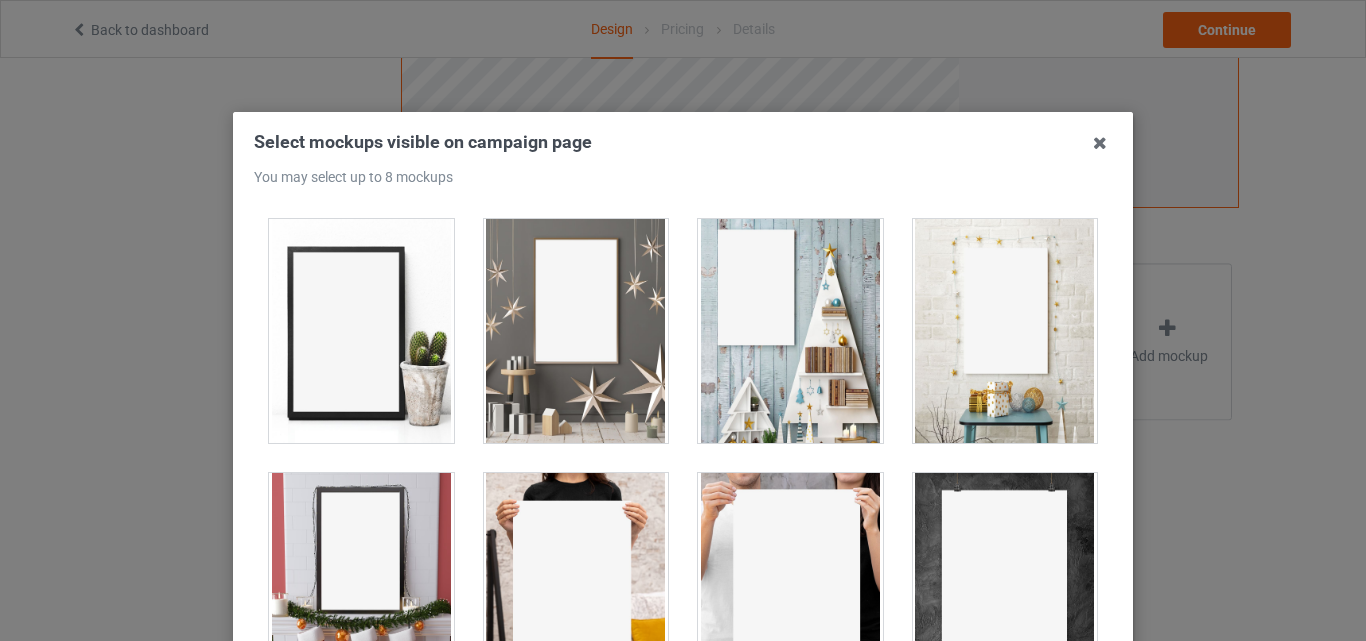 scroll, scrollTop: 510, scrollLeft: 0, axis: vertical 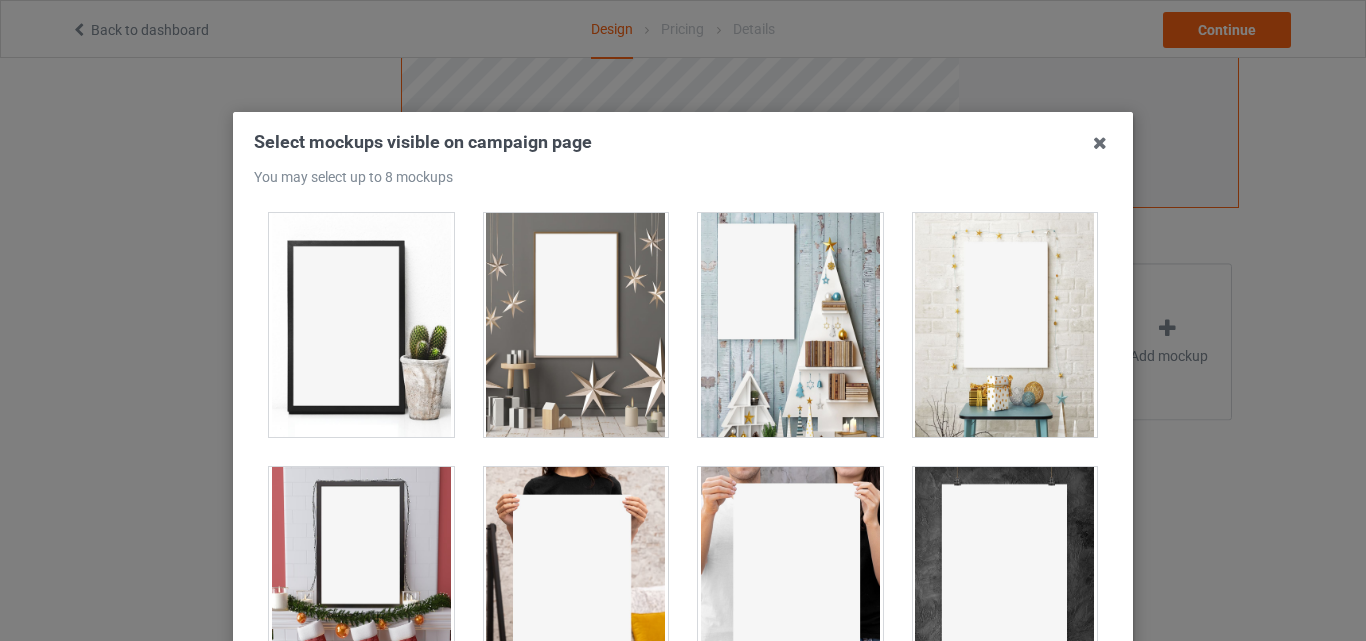 drag, startPoint x: 1031, startPoint y: 330, endPoint x: 1013, endPoint y: 330, distance: 18 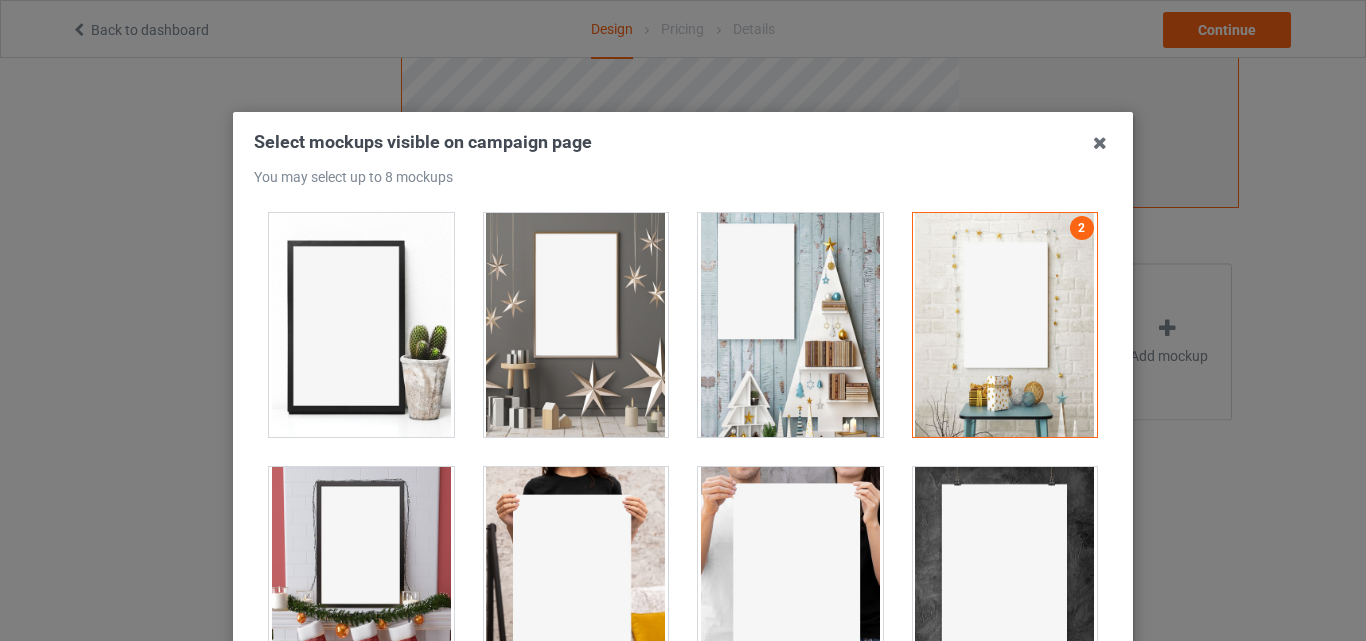drag, startPoint x: 866, startPoint y: 342, endPoint x: 718, endPoint y: 336, distance: 148.12157 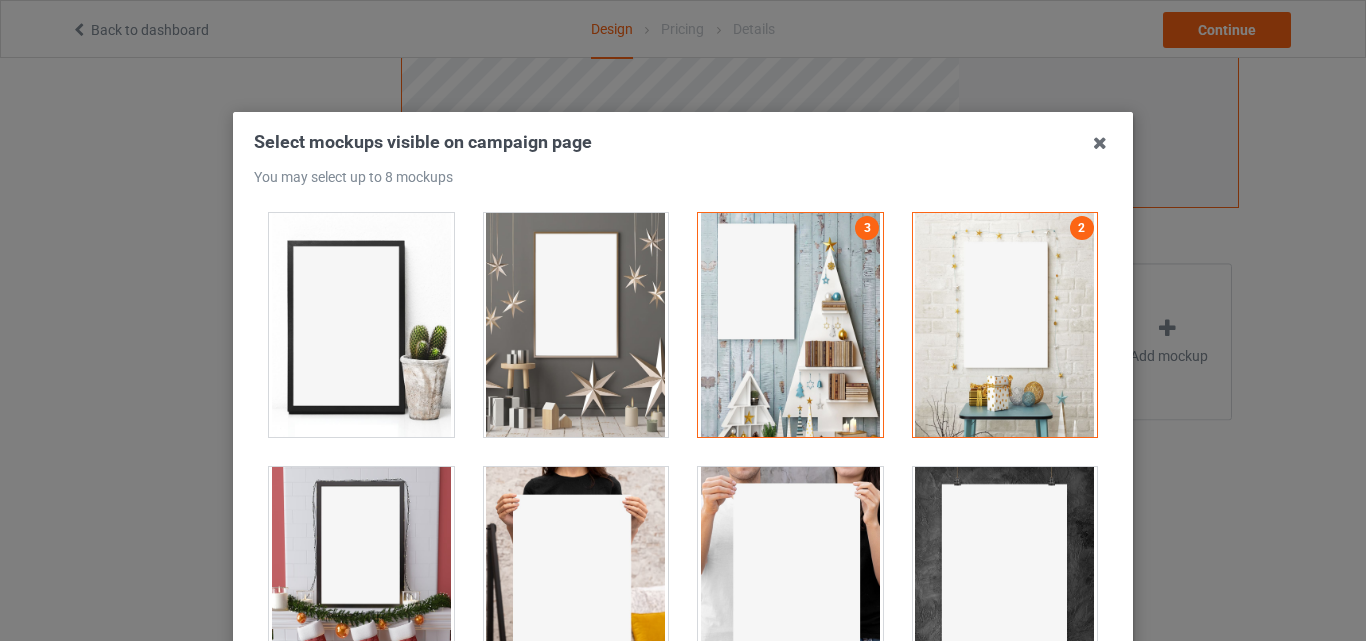 click at bounding box center (576, 325) 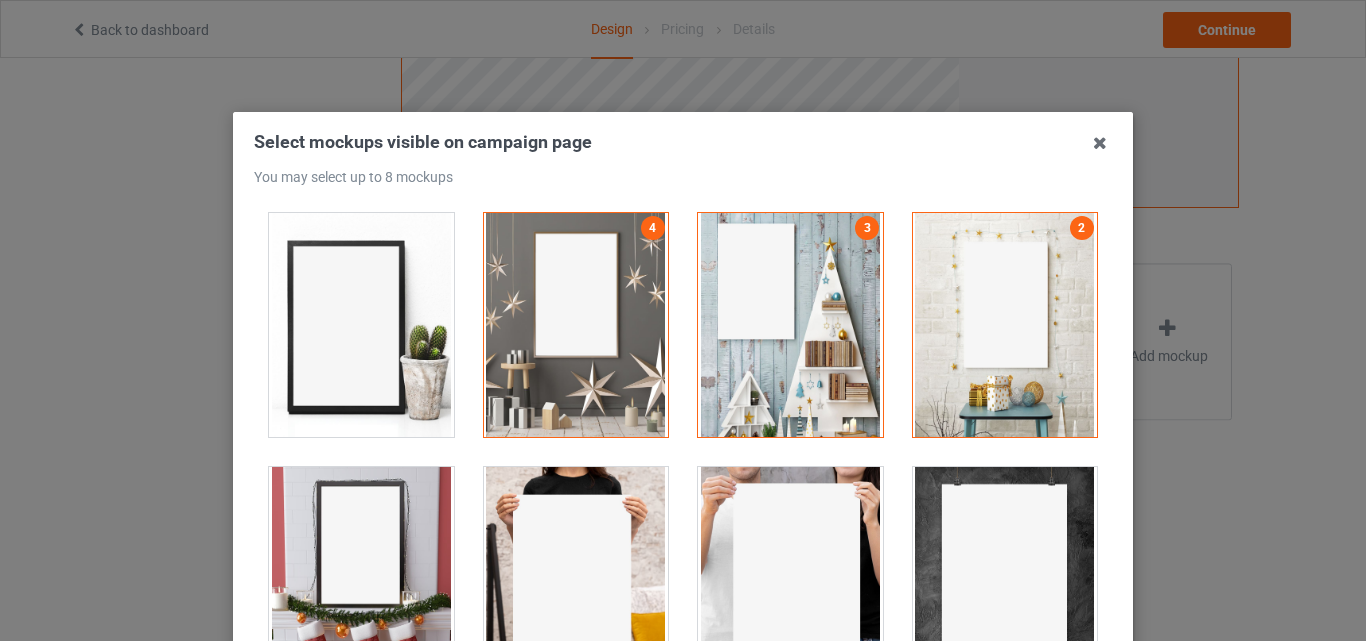 click at bounding box center [361, 325] 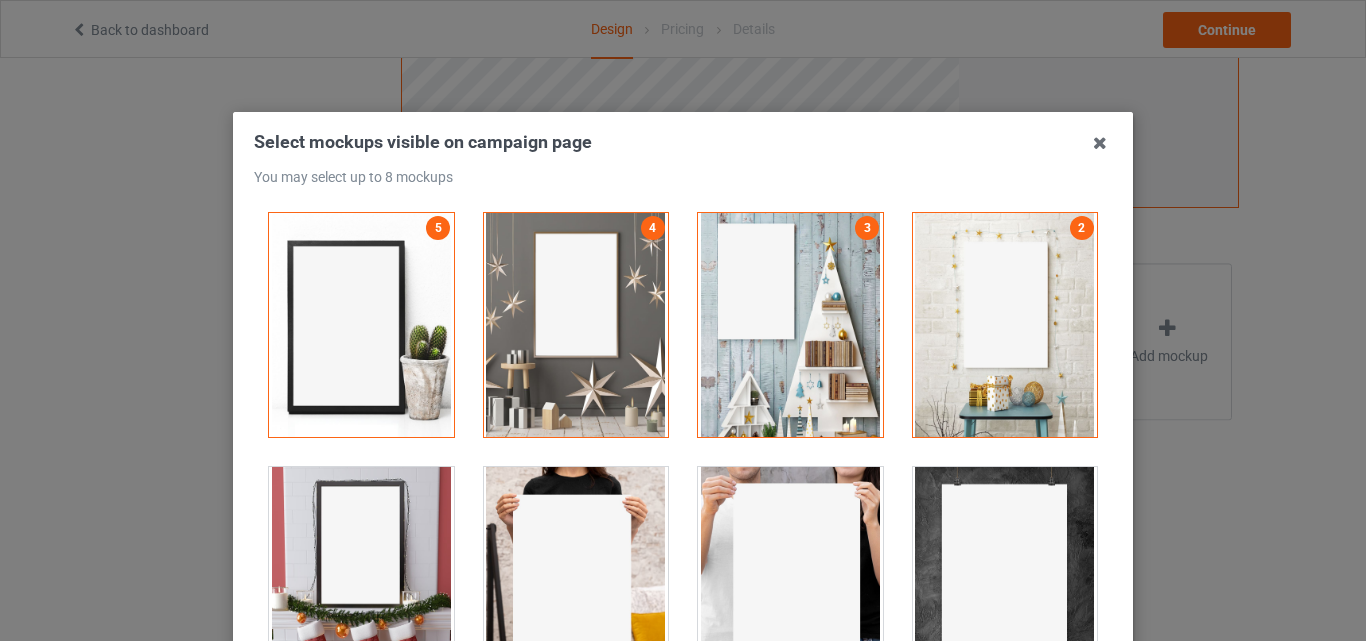 click at bounding box center [361, 579] 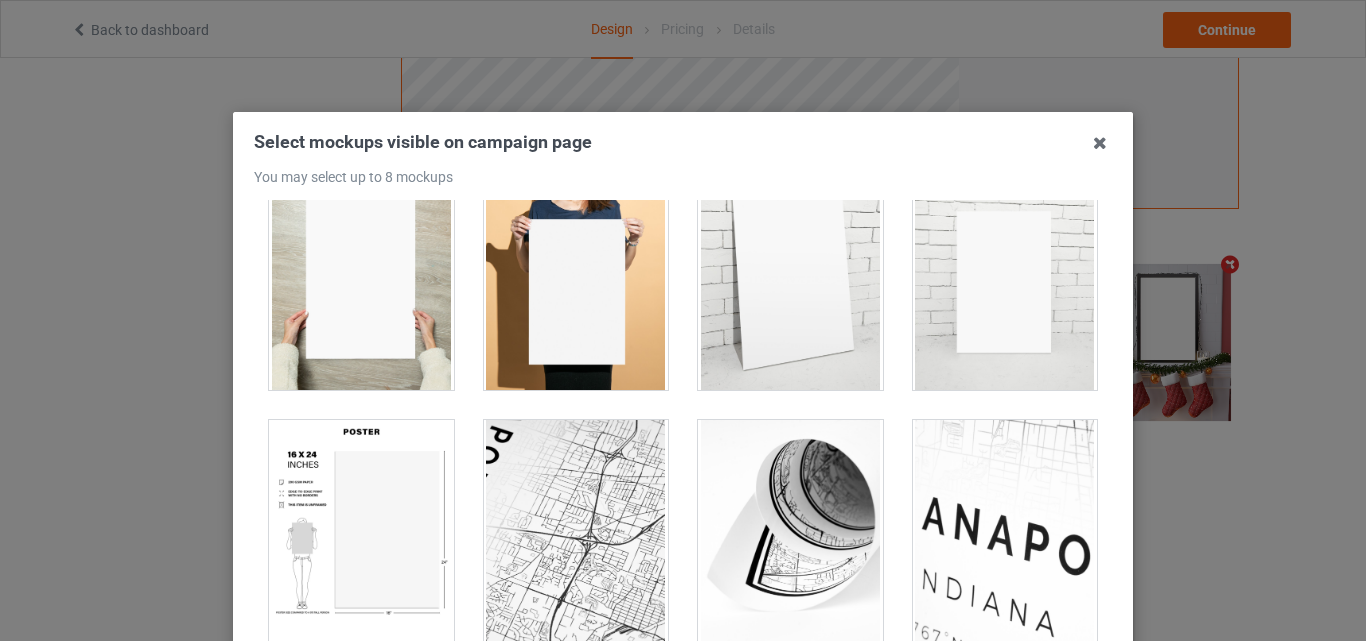 scroll, scrollTop: 2135, scrollLeft: 0, axis: vertical 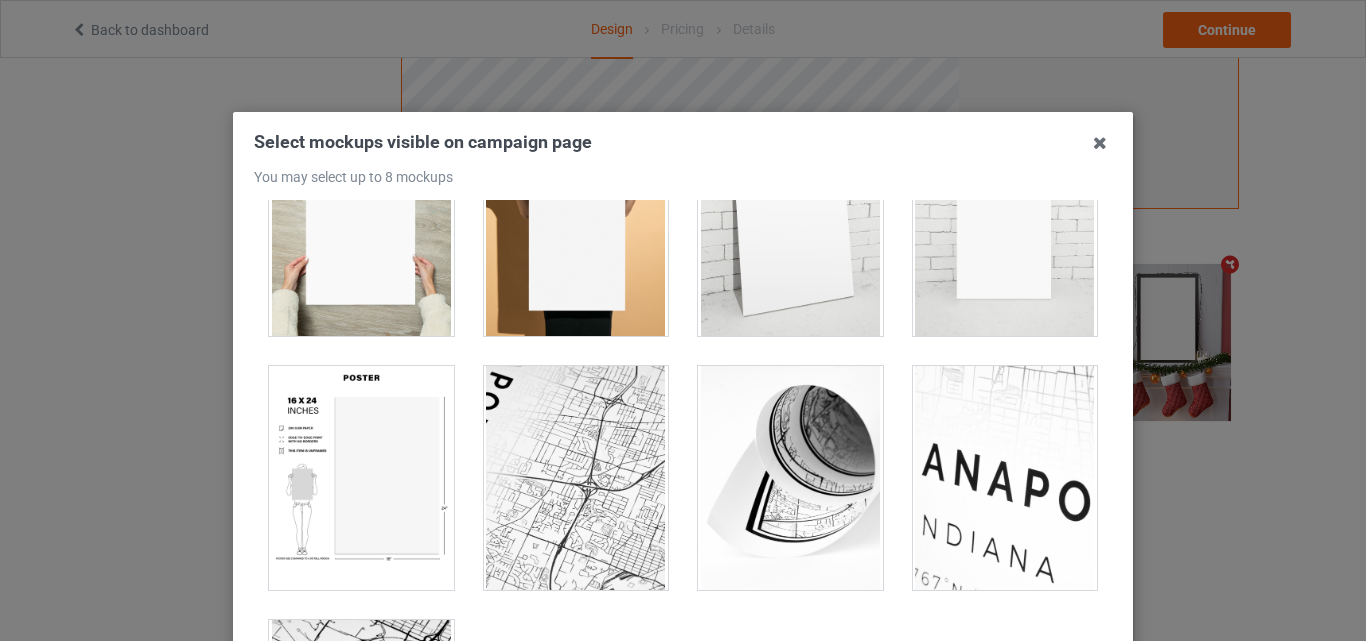 click at bounding box center [790, 224] 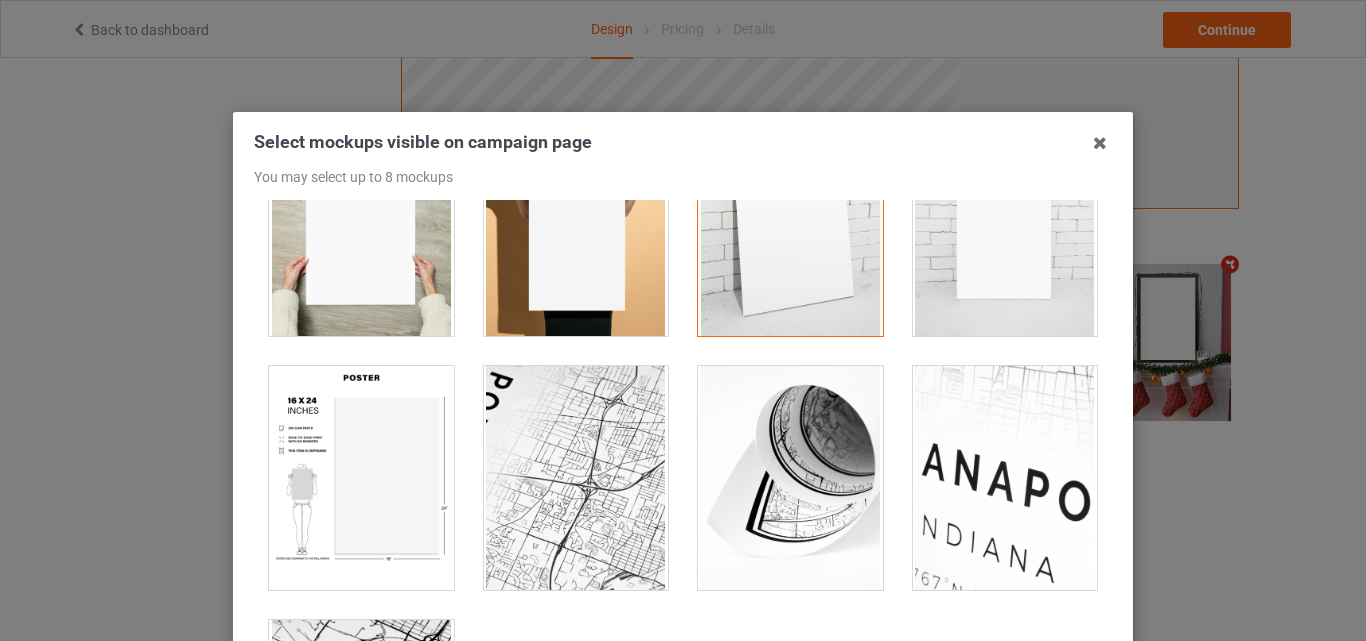 click at bounding box center [361, 478] 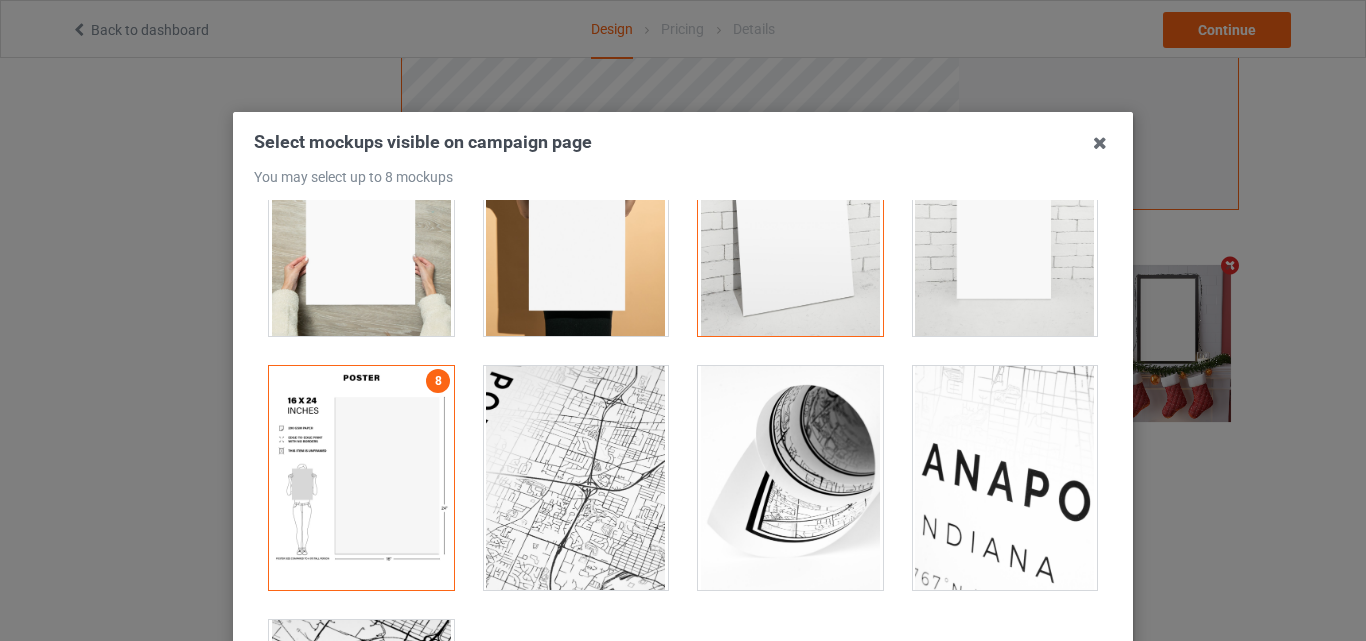 scroll, scrollTop: 653, scrollLeft: 0, axis: vertical 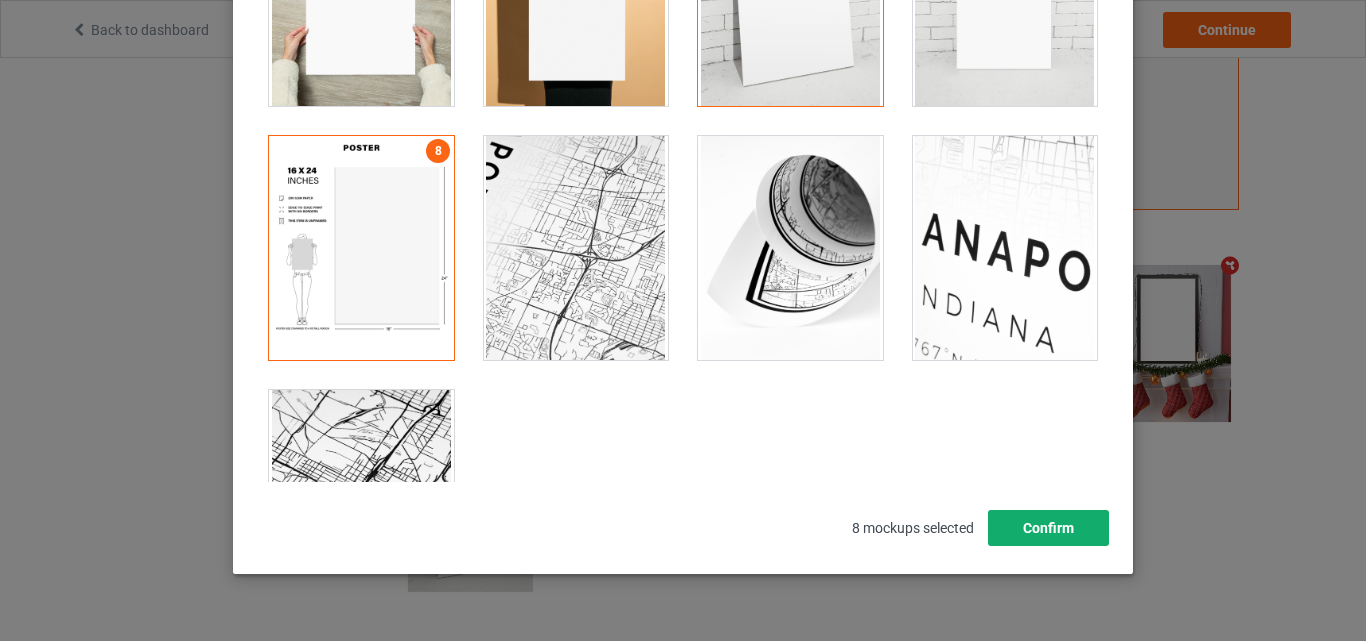 click on "Confirm" at bounding box center [1048, 528] 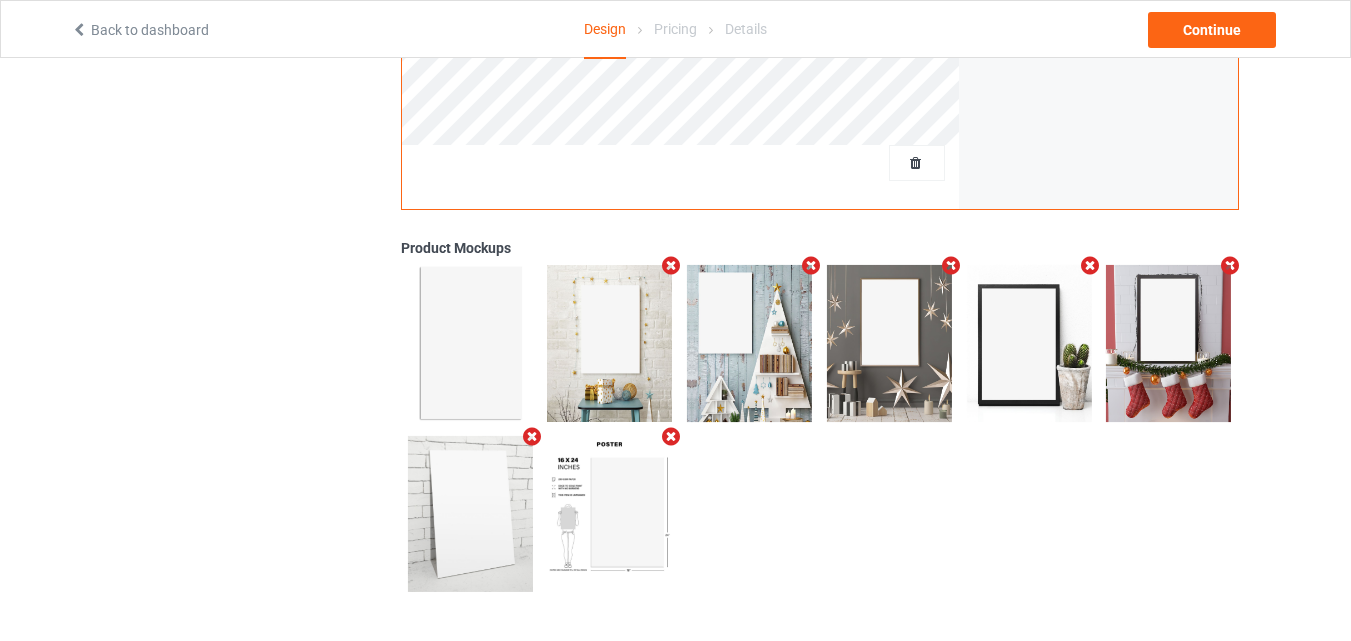 scroll, scrollTop: 0, scrollLeft: 0, axis: both 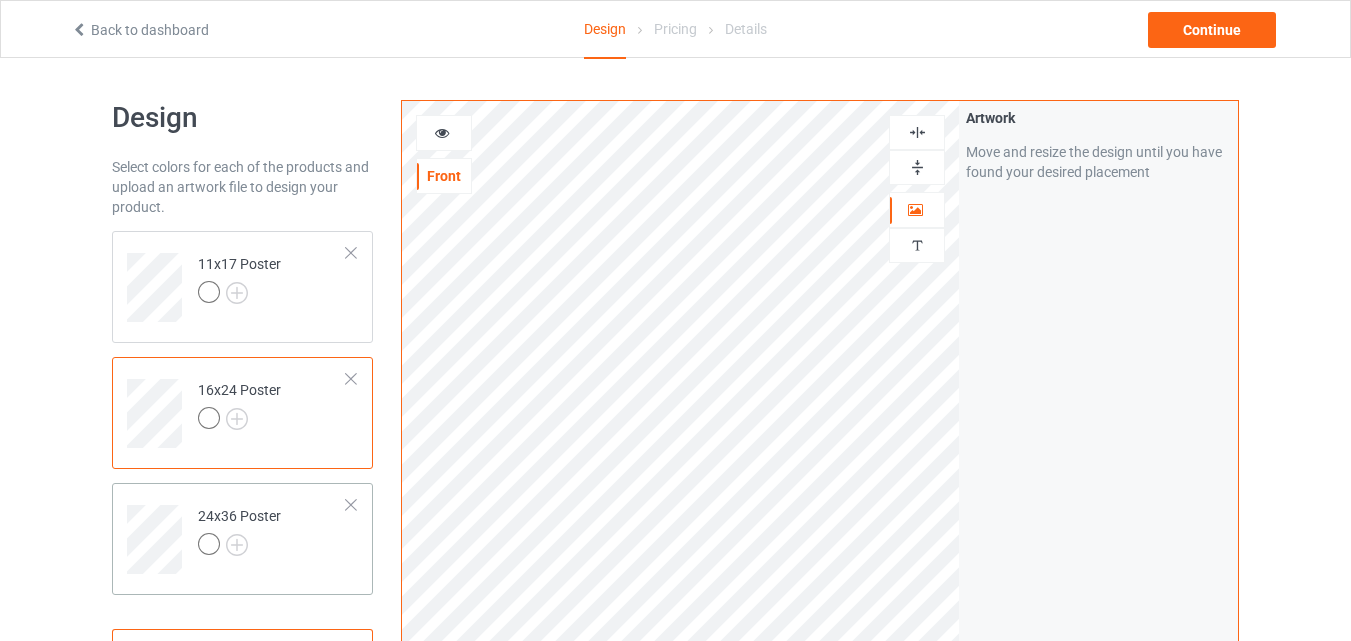 click on "24x36 Poster" at bounding box center (272, 532) 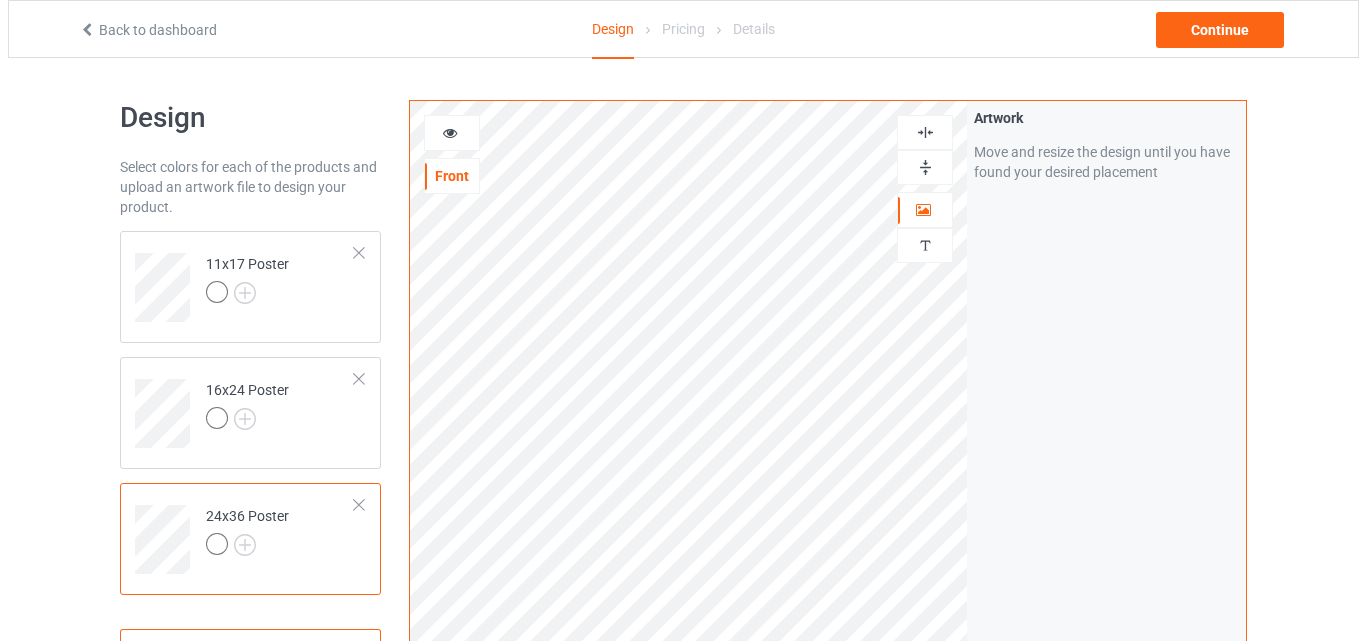 scroll, scrollTop: 655, scrollLeft: 0, axis: vertical 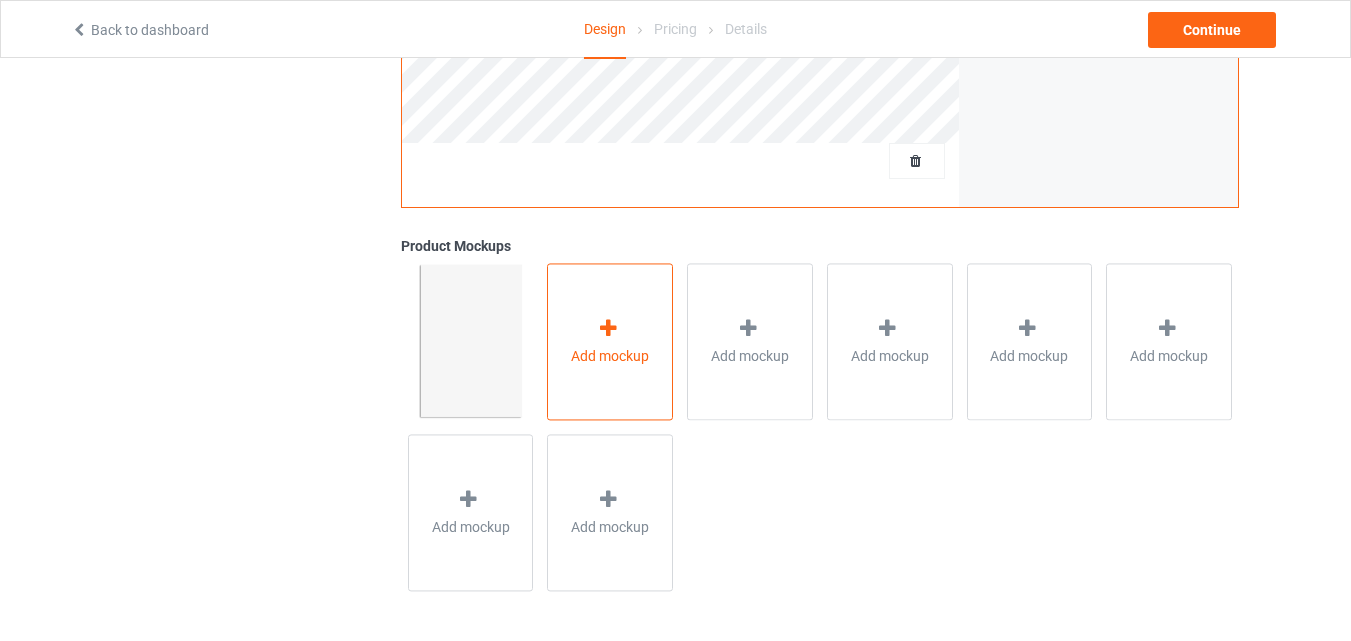 click on "Add mockup" at bounding box center [610, 341] 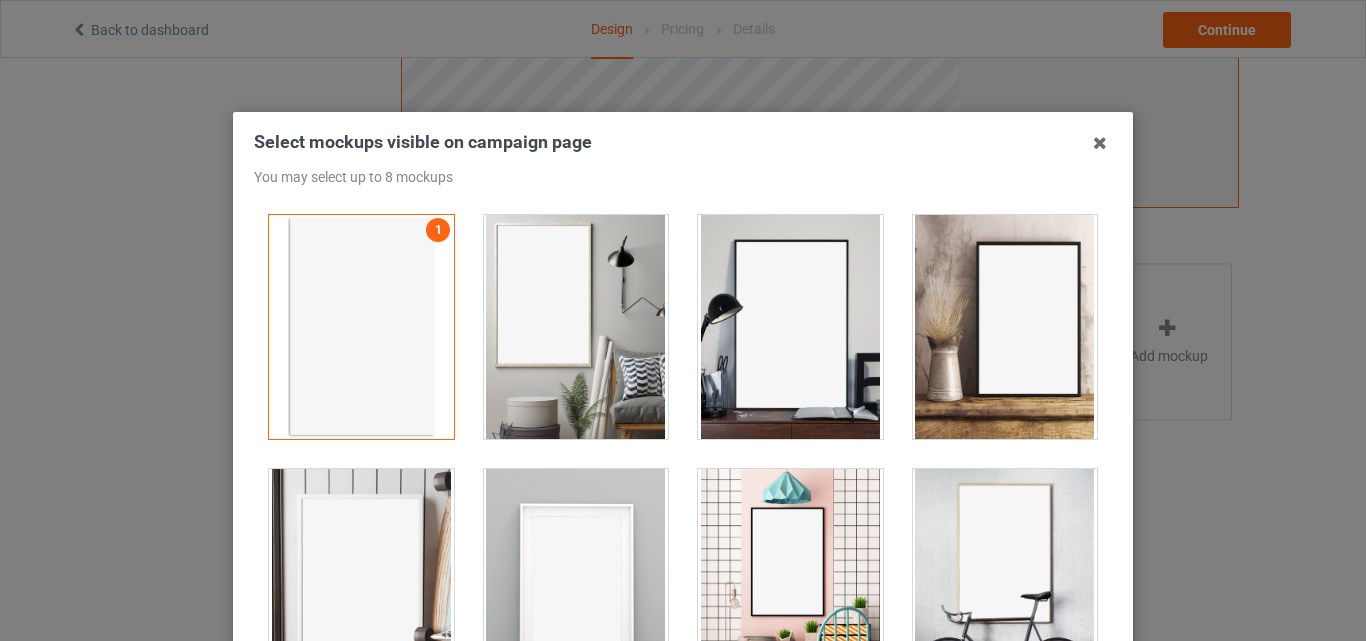 drag, startPoint x: 542, startPoint y: 277, endPoint x: 549, endPoint y: 268, distance: 11.401754 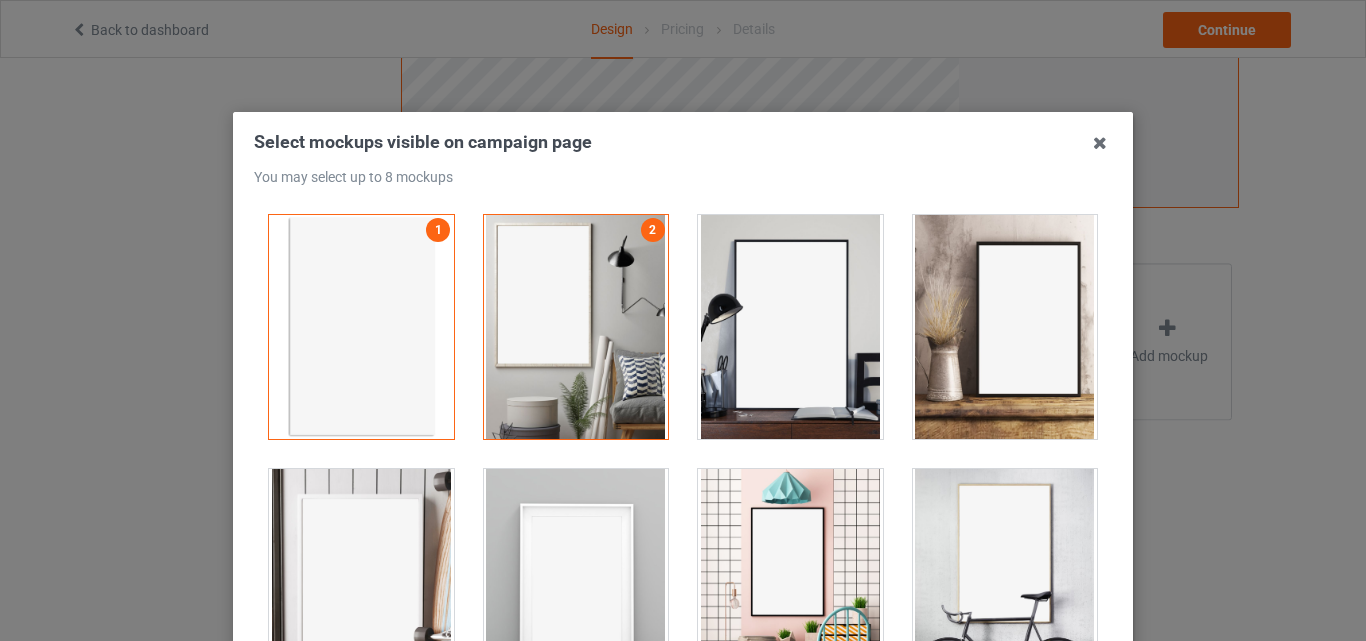 click at bounding box center (790, 327) 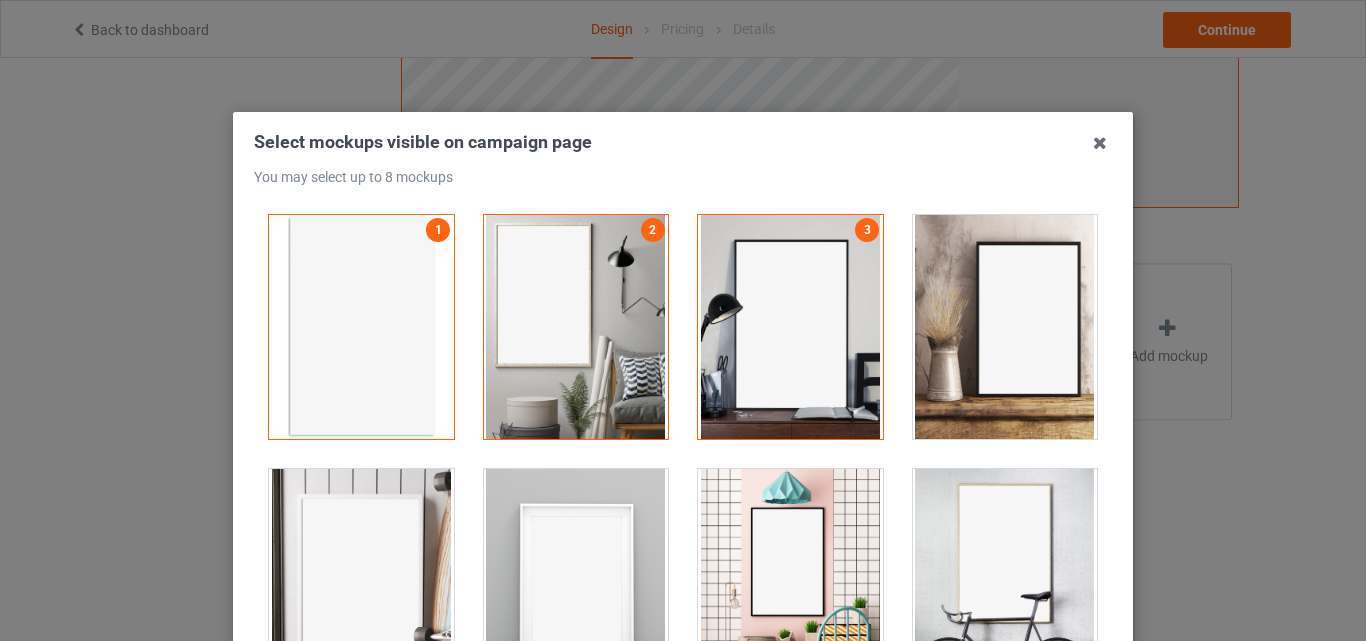 click at bounding box center (1005, 327) 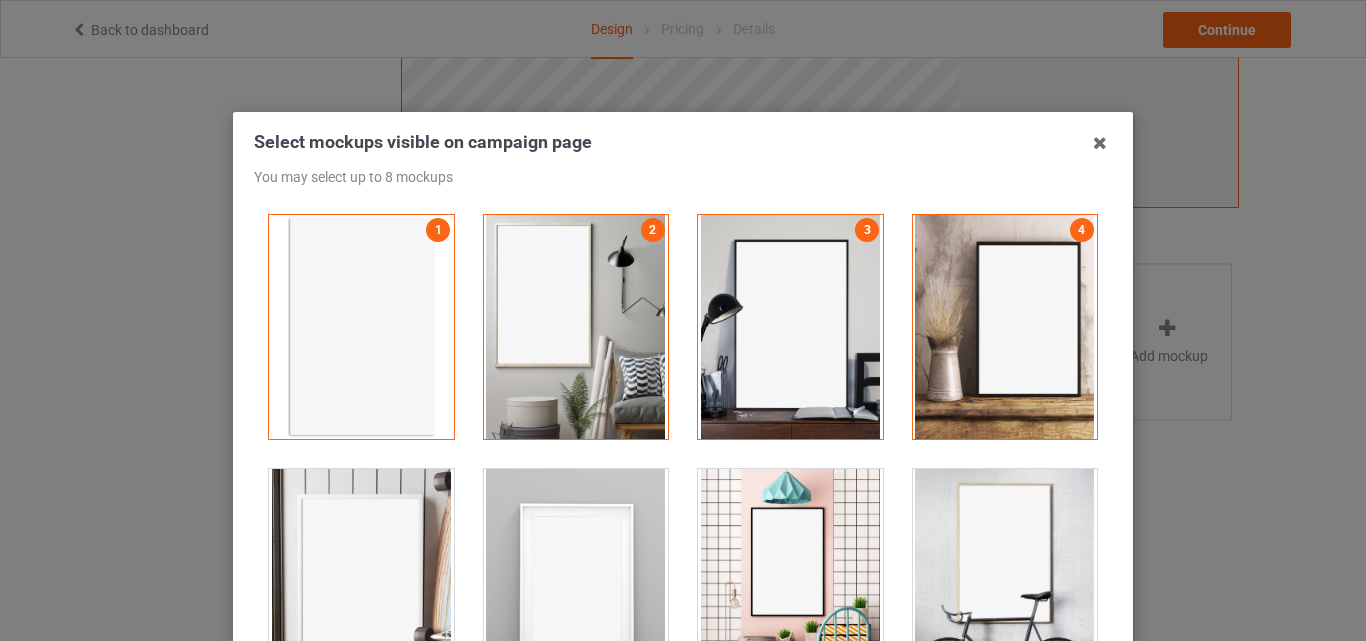 drag, startPoint x: 931, startPoint y: 554, endPoint x: 870, endPoint y: 564, distance: 61.81424 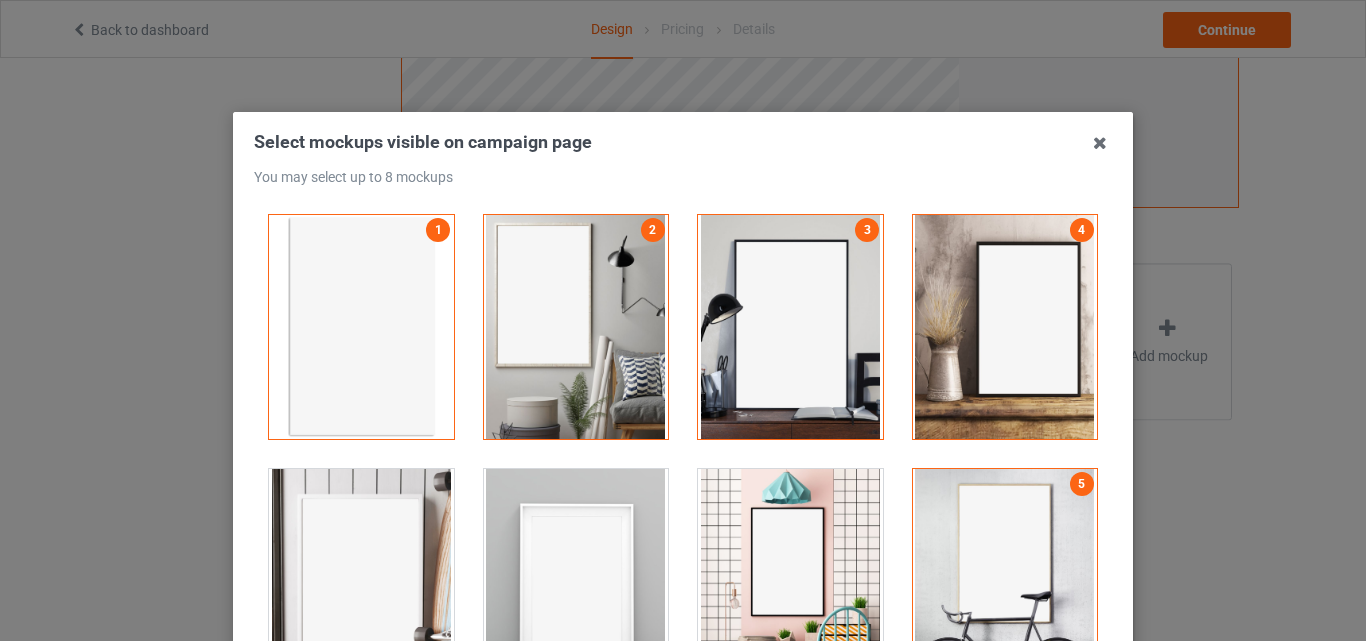 drag, startPoint x: 854, startPoint y: 564, endPoint x: 686, endPoint y: 510, distance: 176.4653 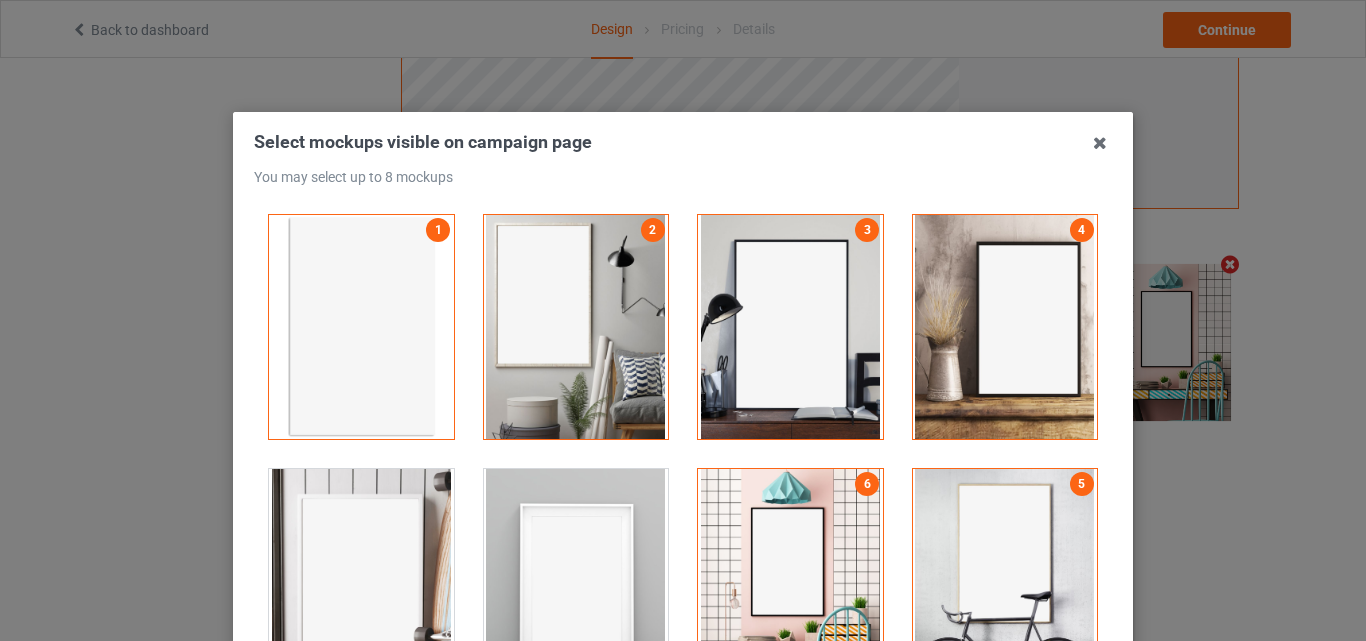 click at bounding box center (361, 581) 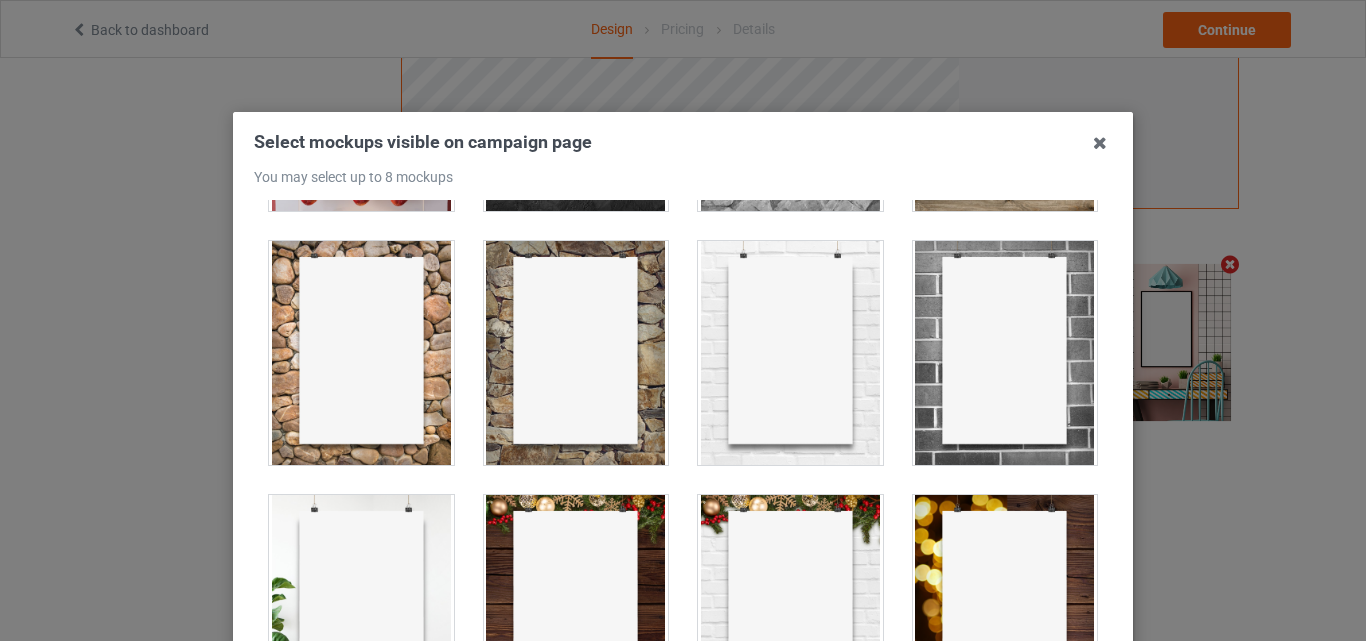 scroll, scrollTop: 1591, scrollLeft: 0, axis: vertical 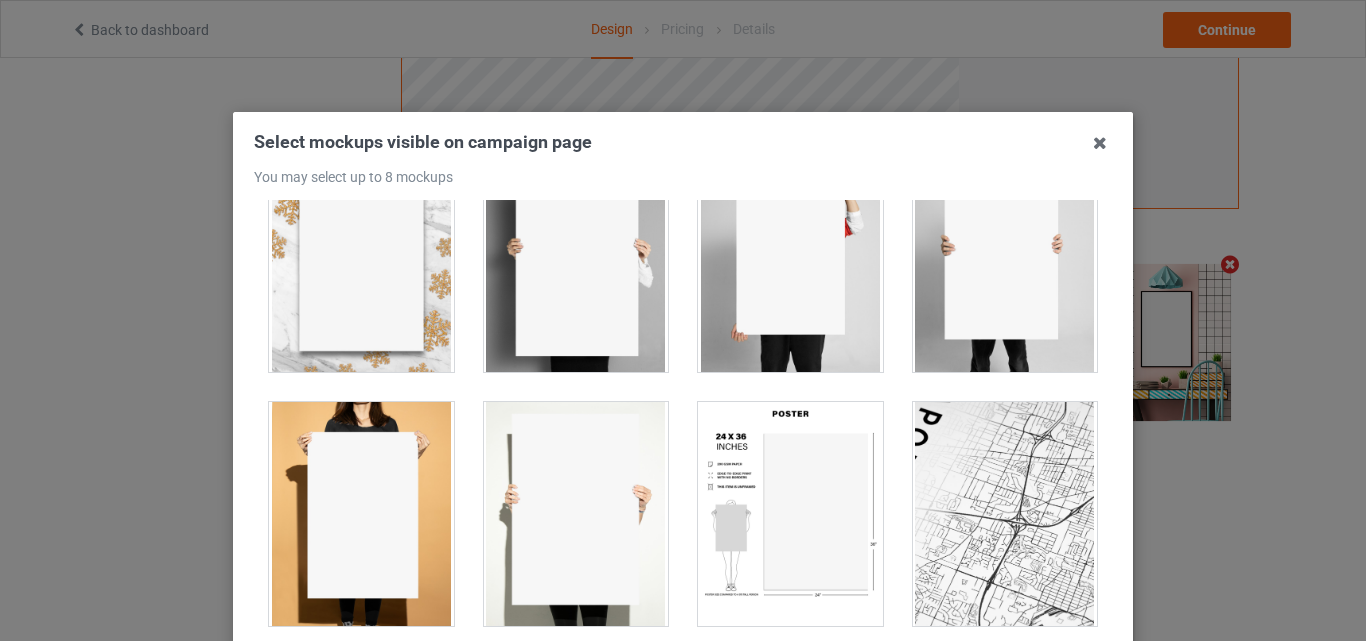 click at bounding box center (790, 514) 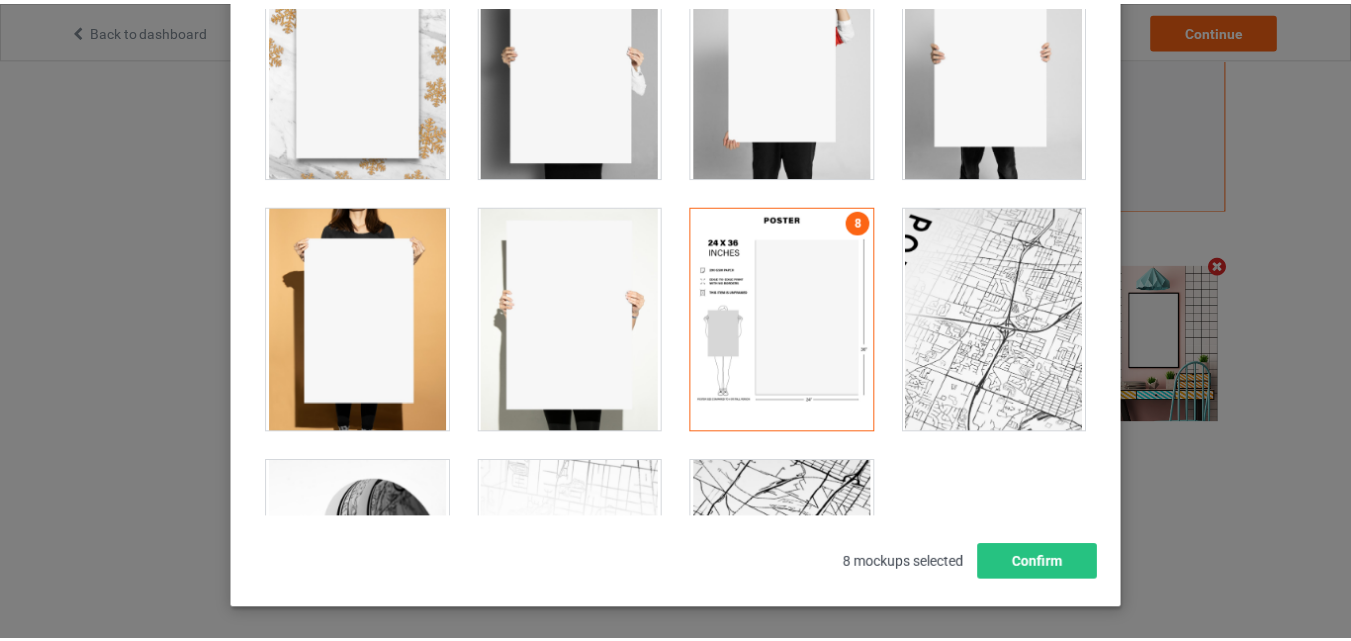 scroll, scrollTop: 267, scrollLeft: 0, axis: vertical 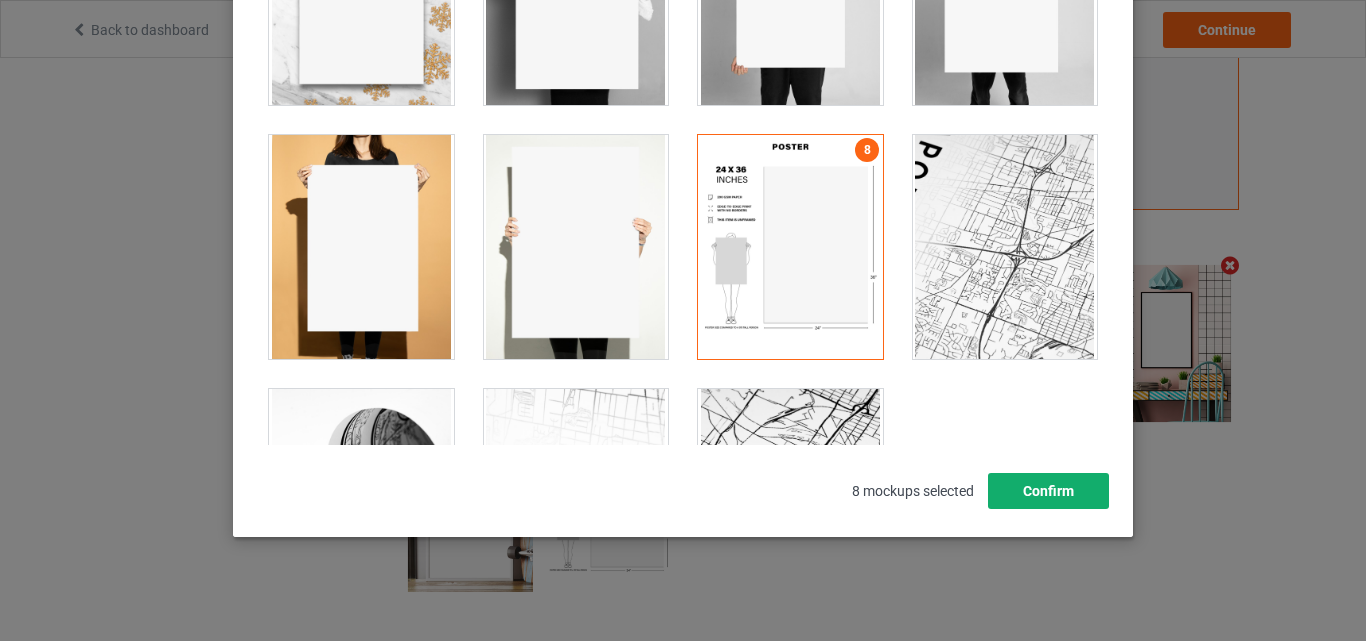 click on "Confirm" at bounding box center [1048, 491] 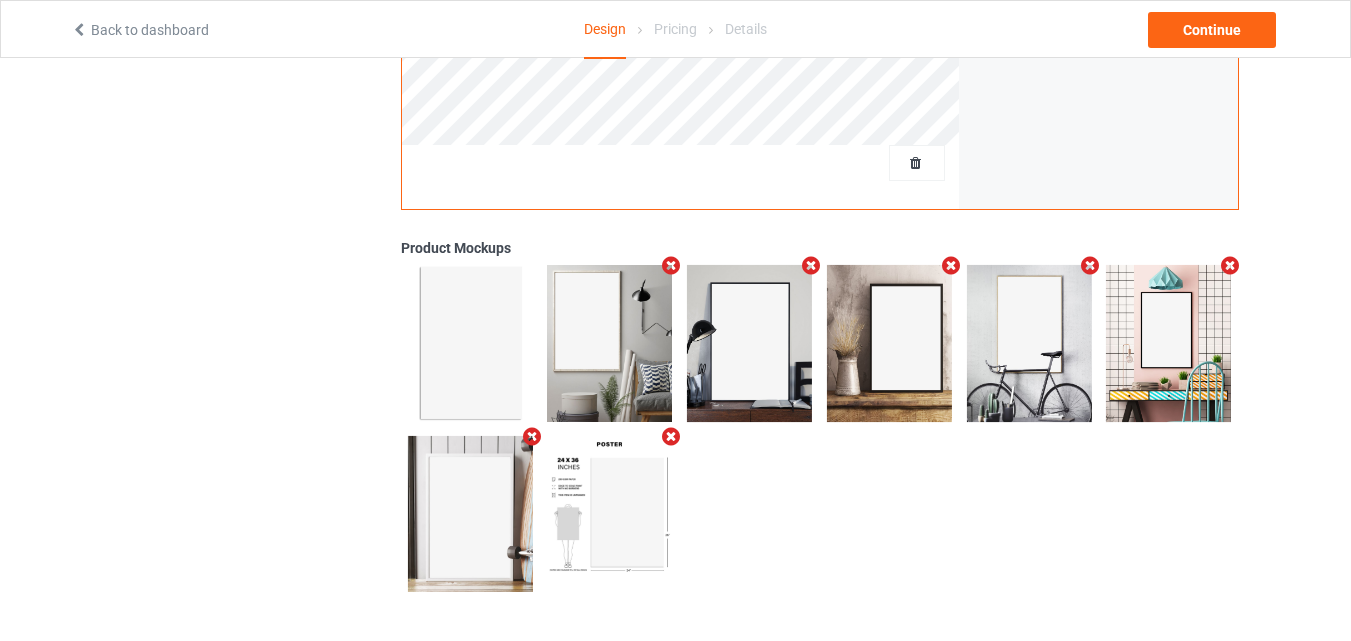 scroll, scrollTop: 0, scrollLeft: 0, axis: both 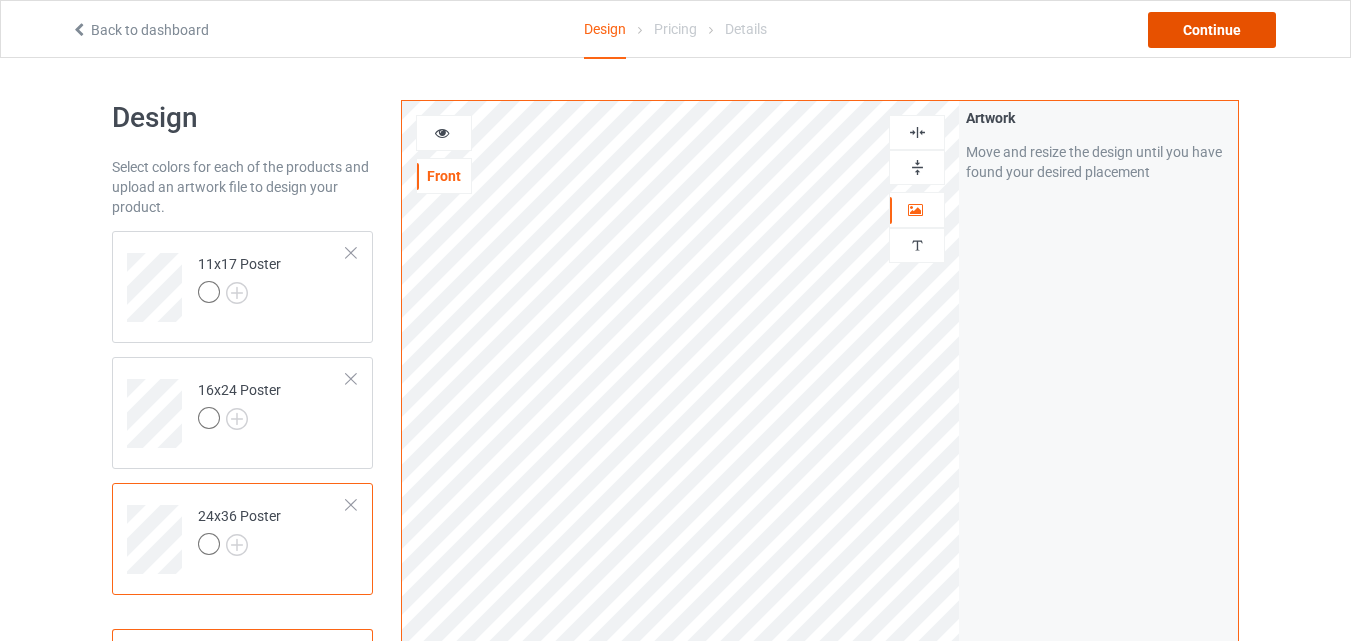 click on "Continue" at bounding box center [1212, 30] 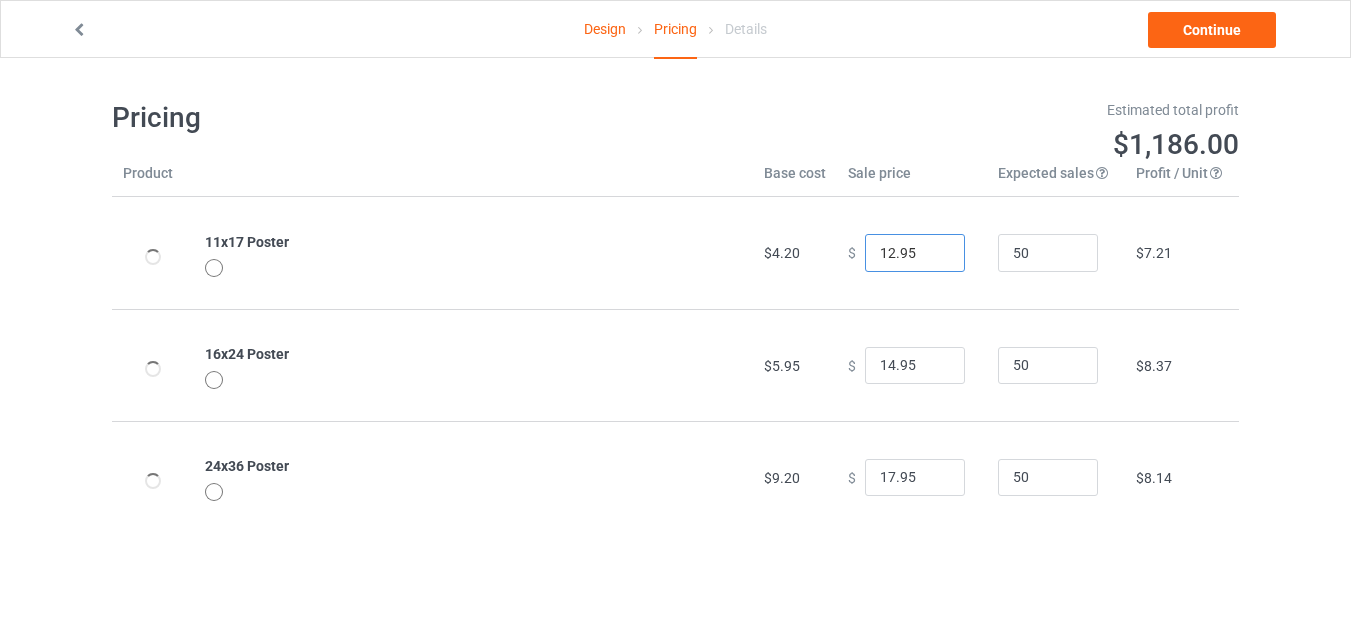 click on "12.95" at bounding box center (915, 253) 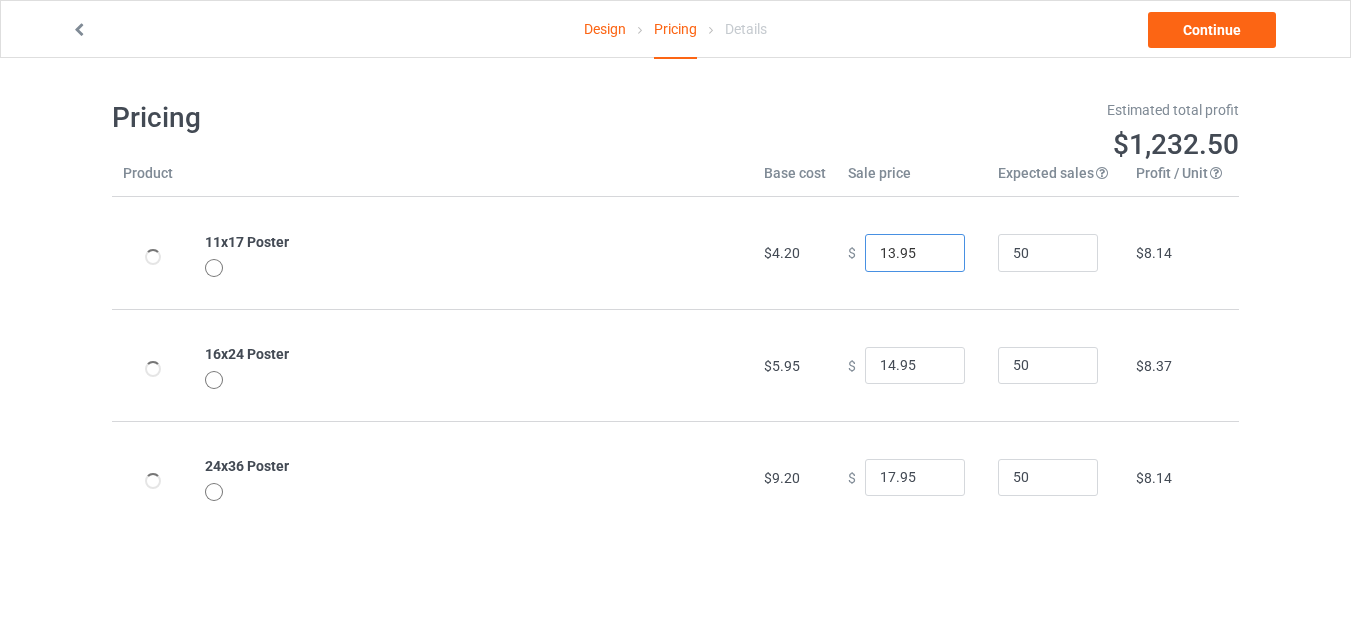 type on "13.95" 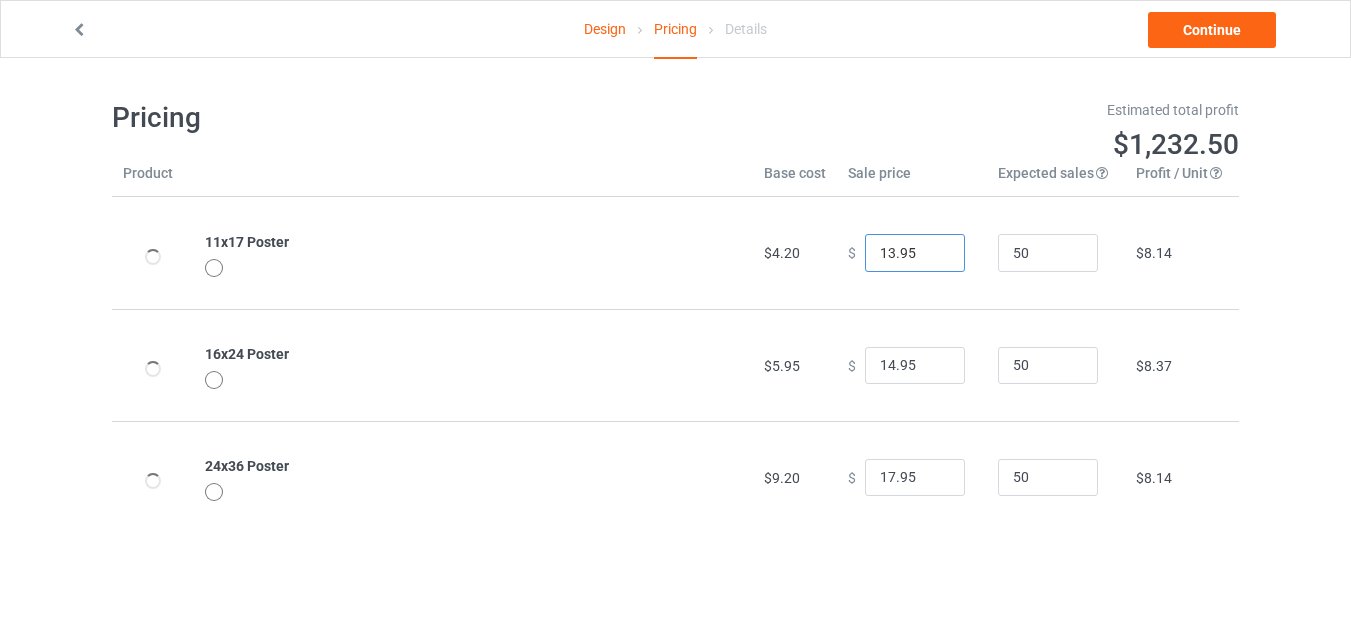 click on "13.95" at bounding box center [915, 253] 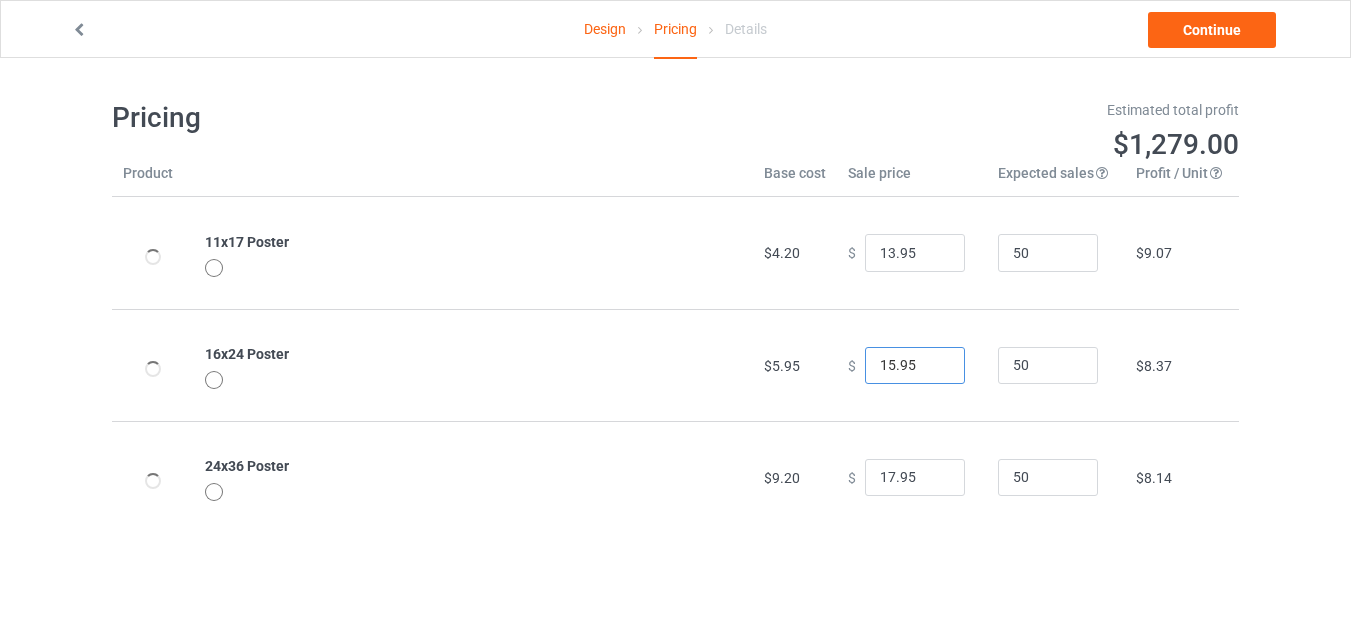 type on "15.95" 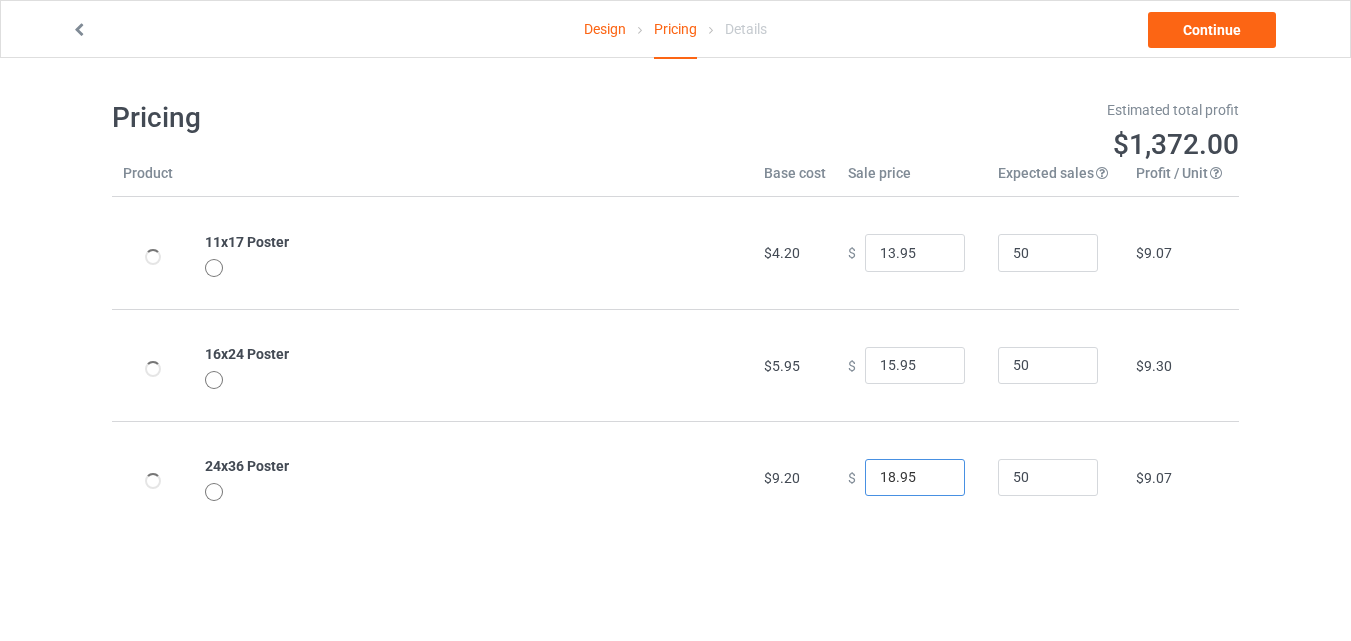type on "18.95" 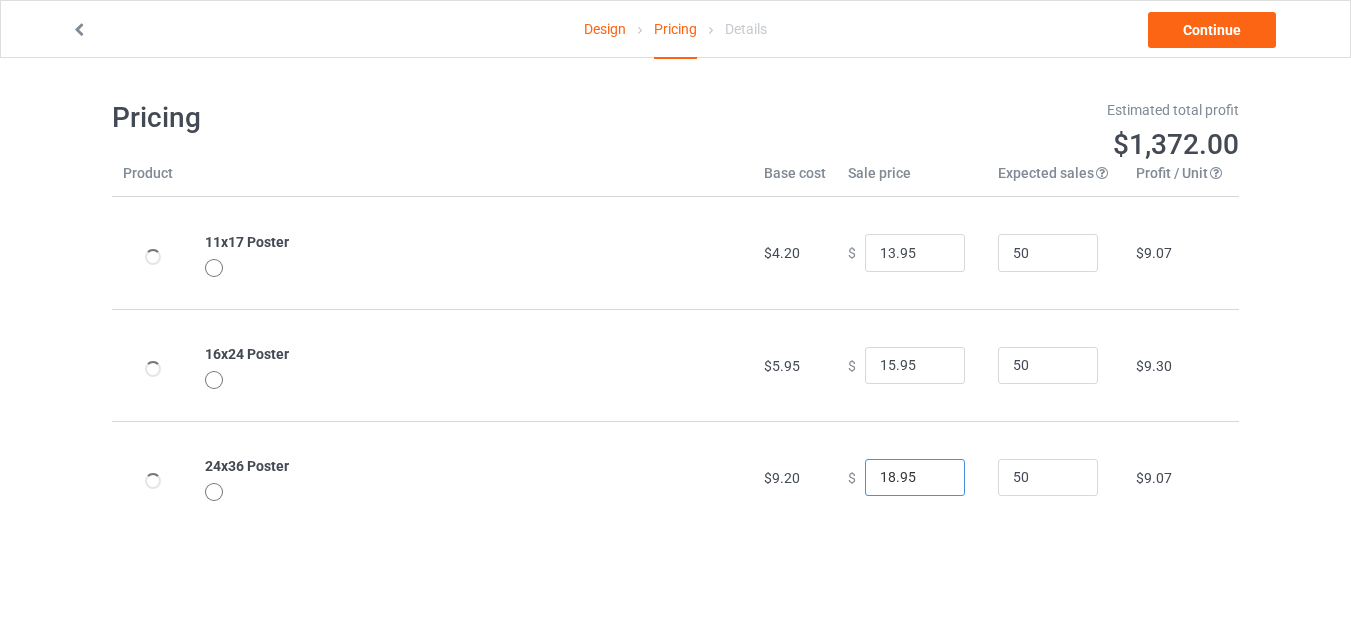 click on "18.95" at bounding box center [915, 478] 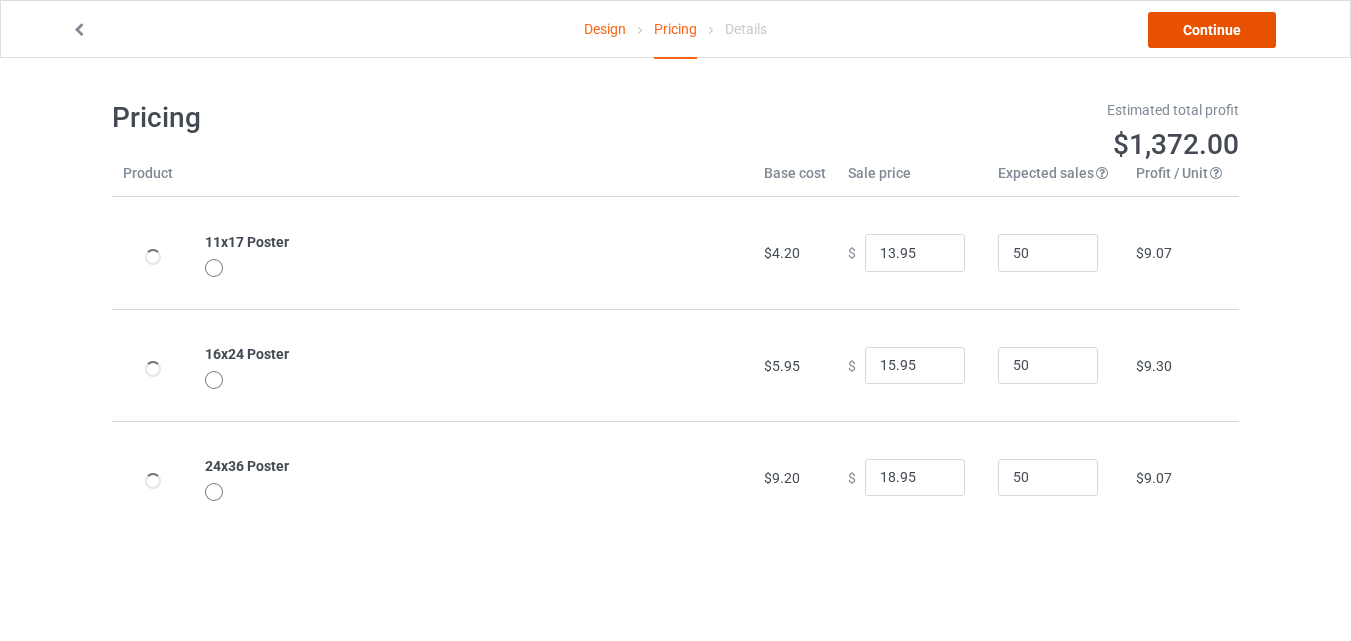 click on "Continue" at bounding box center [1212, 30] 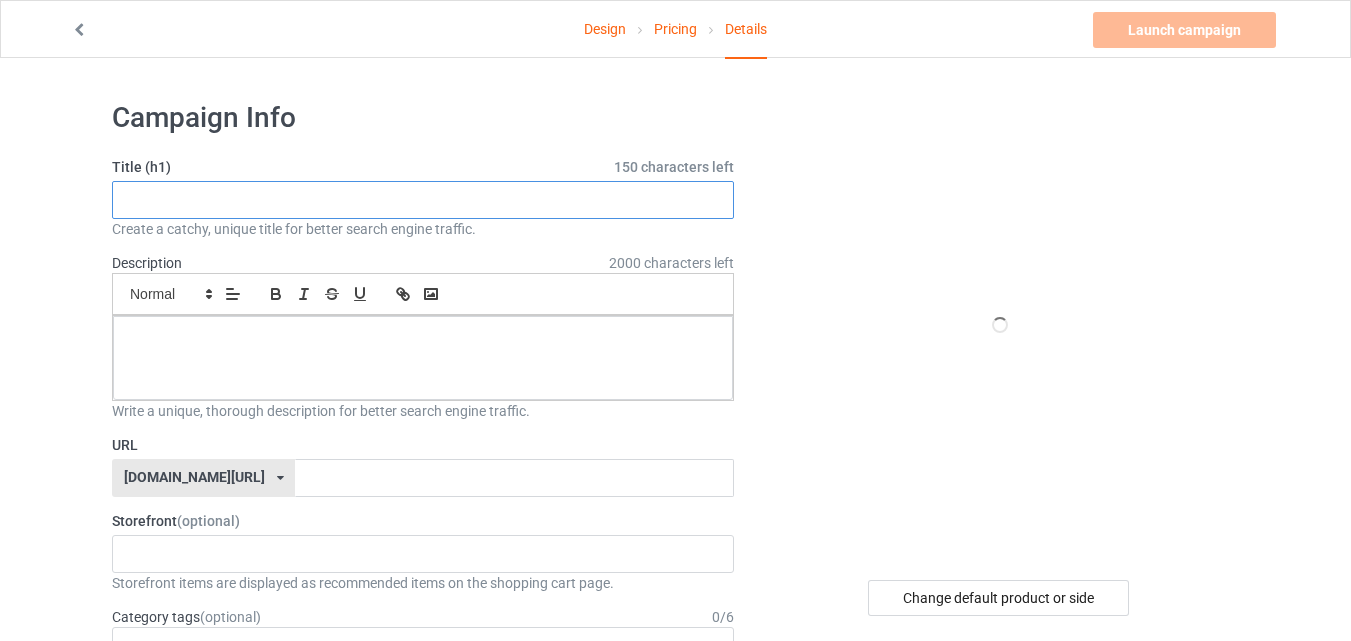 click at bounding box center (423, 200) 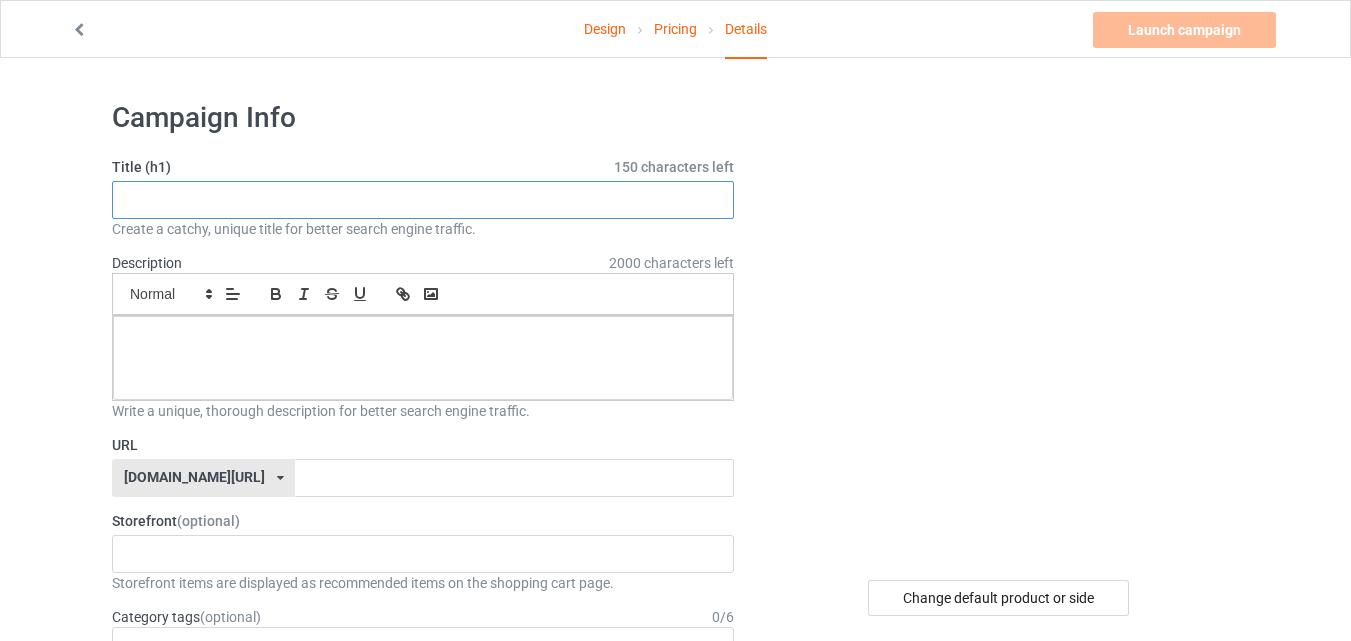 paste on "Saluki" 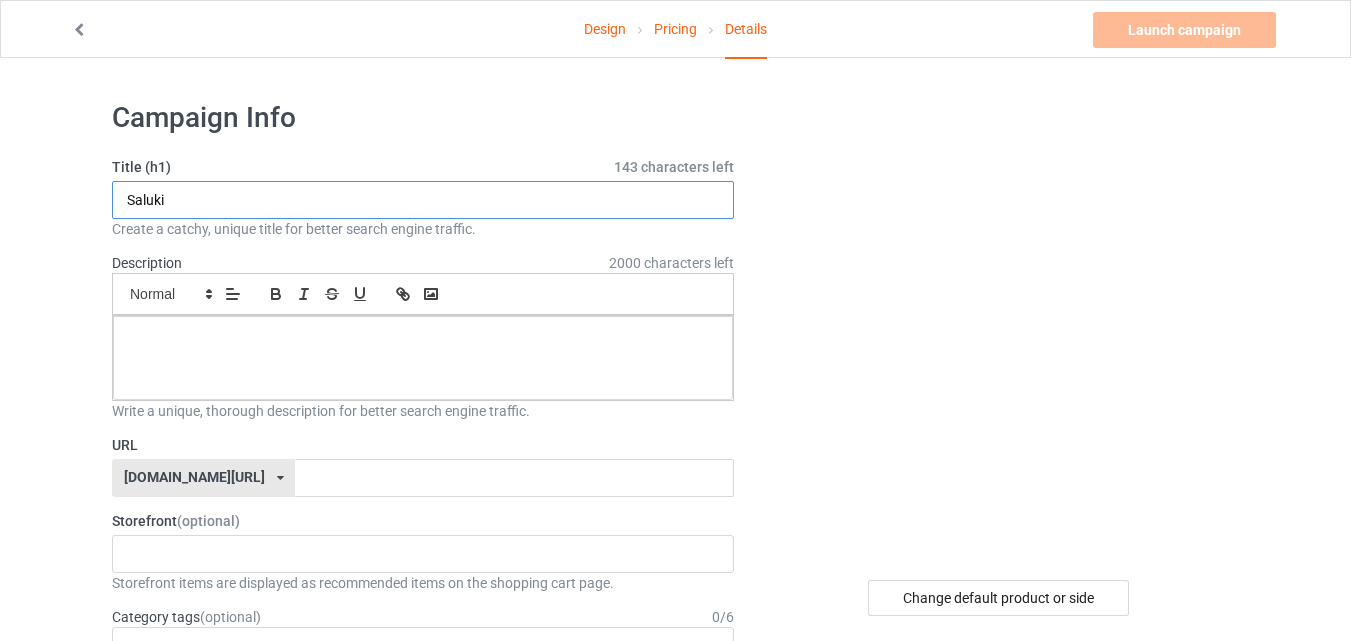 paste on "Sitting on Toilet Reading Newspaper,Funny" 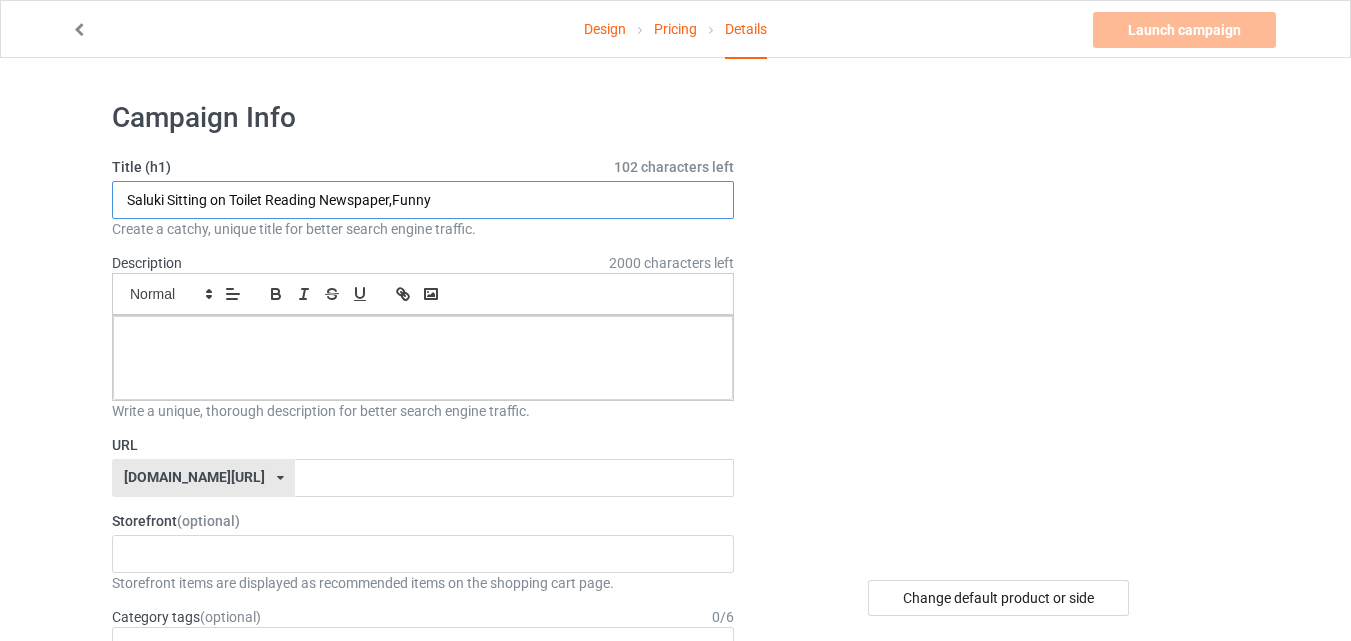 click on "Saluki Sitting on Toilet Reading Newspaper,Funny" at bounding box center [423, 200] 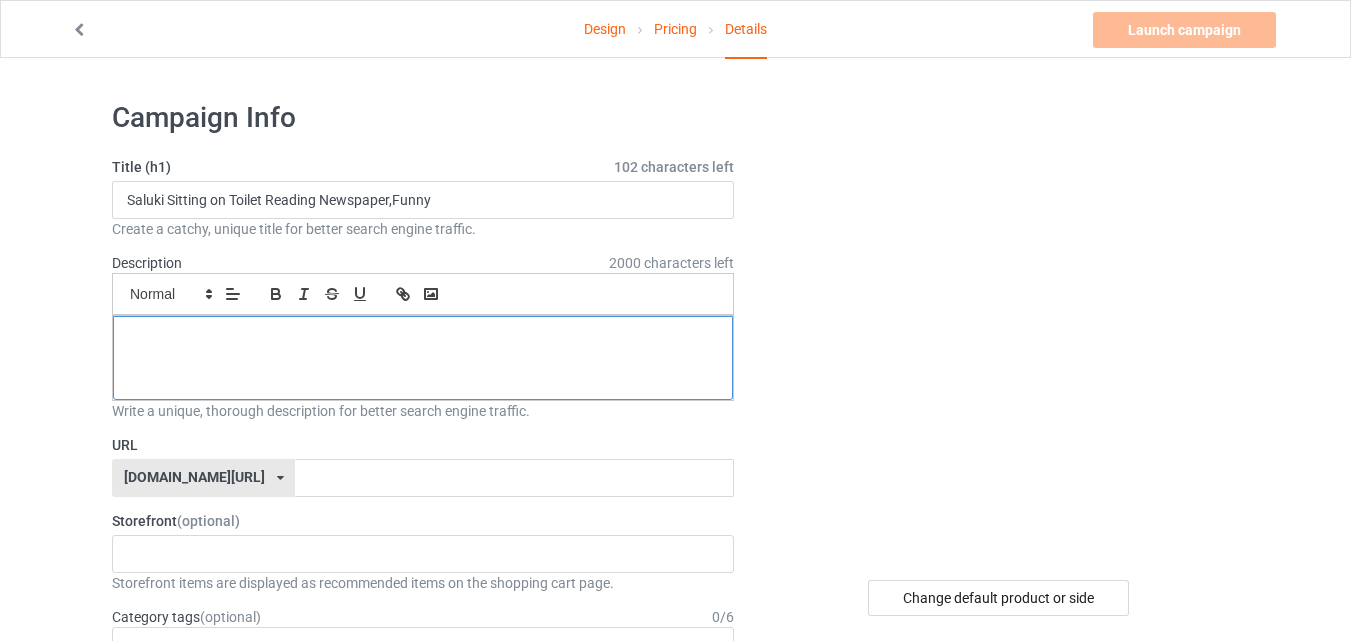 click at bounding box center [423, 338] 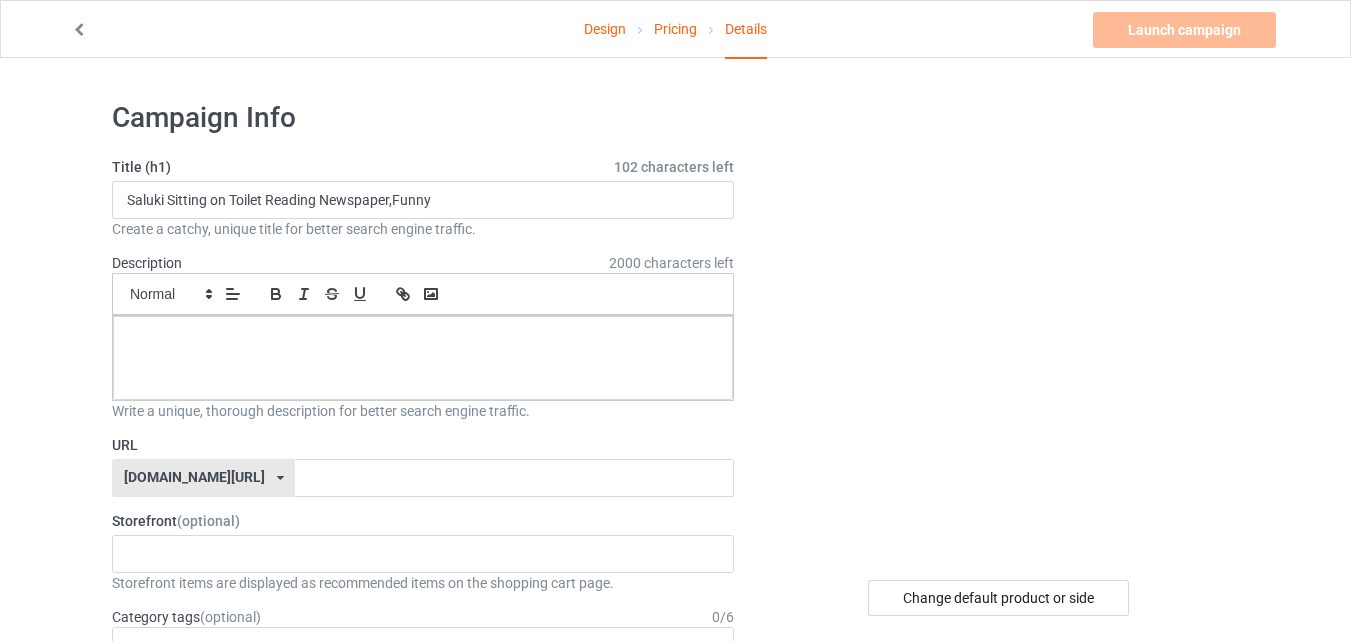 scroll, scrollTop: 0, scrollLeft: 0, axis: both 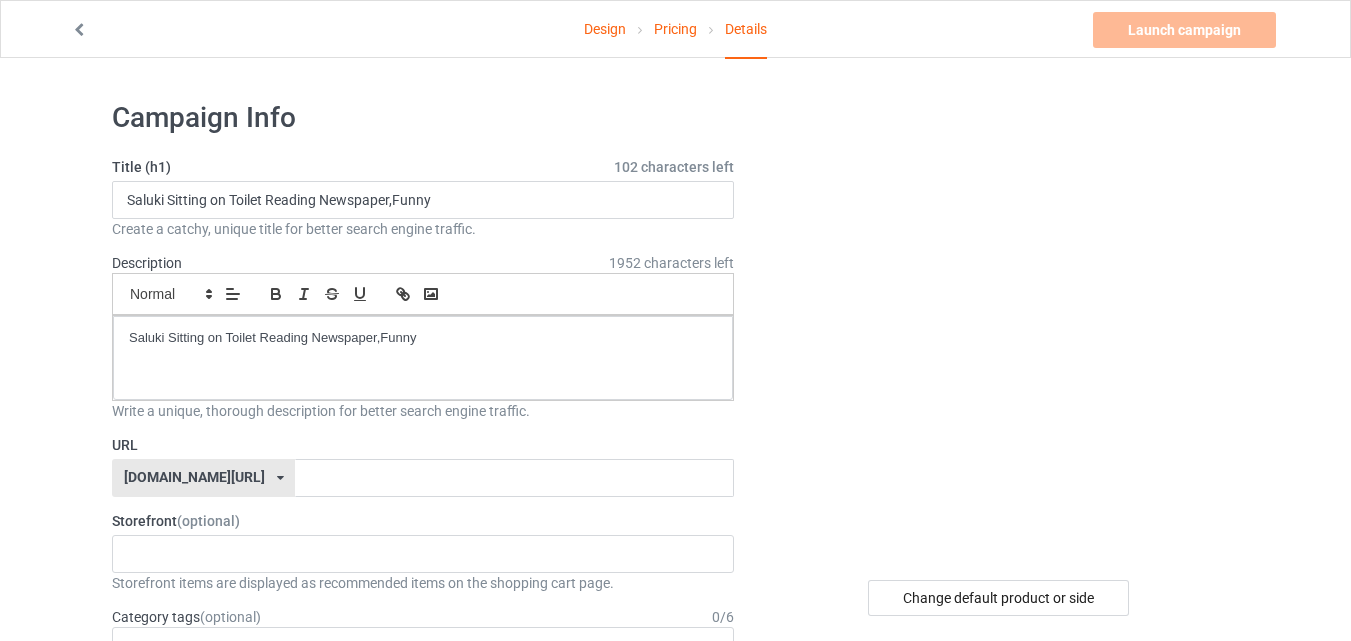 drag, startPoint x: 288, startPoint y: 313, endPoint x: 258, endPoint y: 313, distance: 30 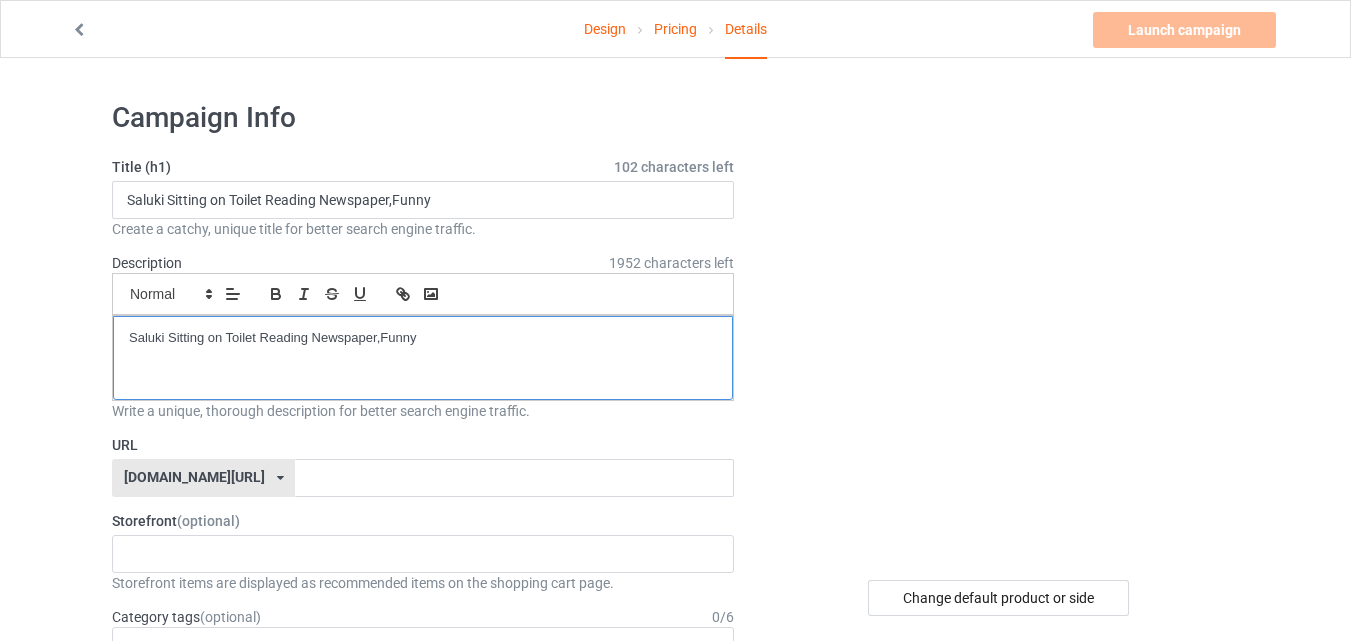 click on "Saluki Sitting on Toilet Reading Newspaper,Funny" at bounding box center (423, 338) 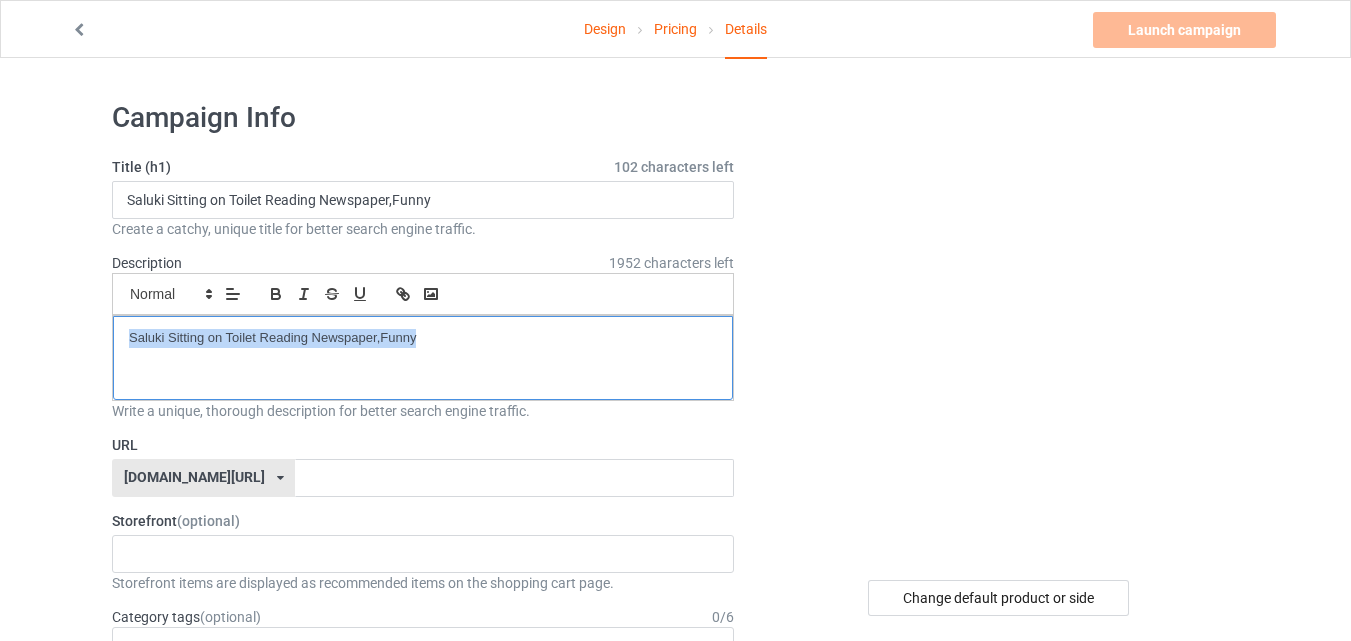 click on "Saluki Sitting on Toilet Reading Newspaper,Funny" at bounding box center [423, 338] 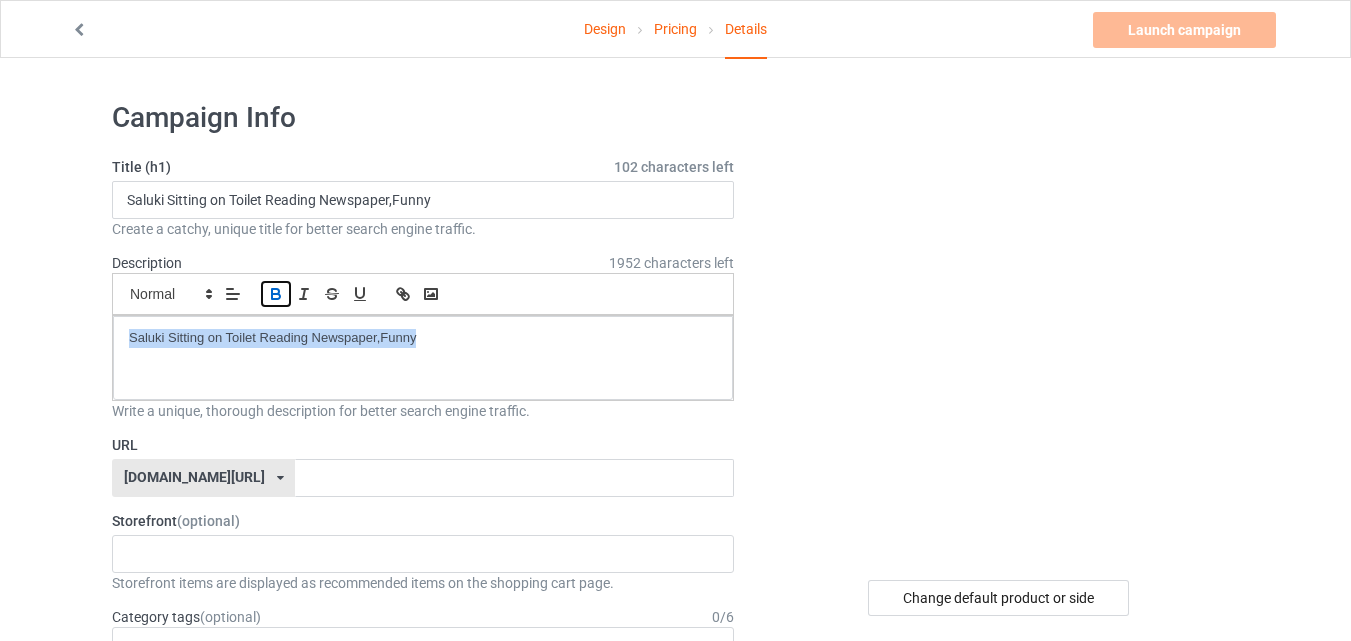click 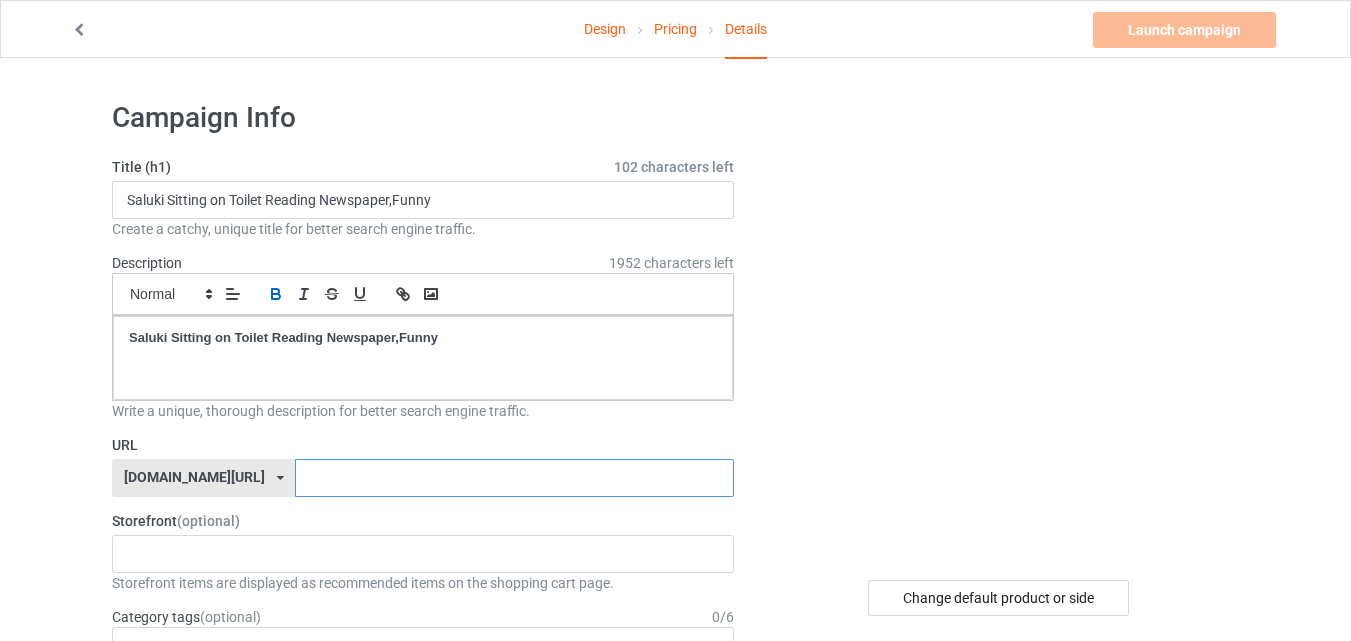 click at bounding box center (514, 478) 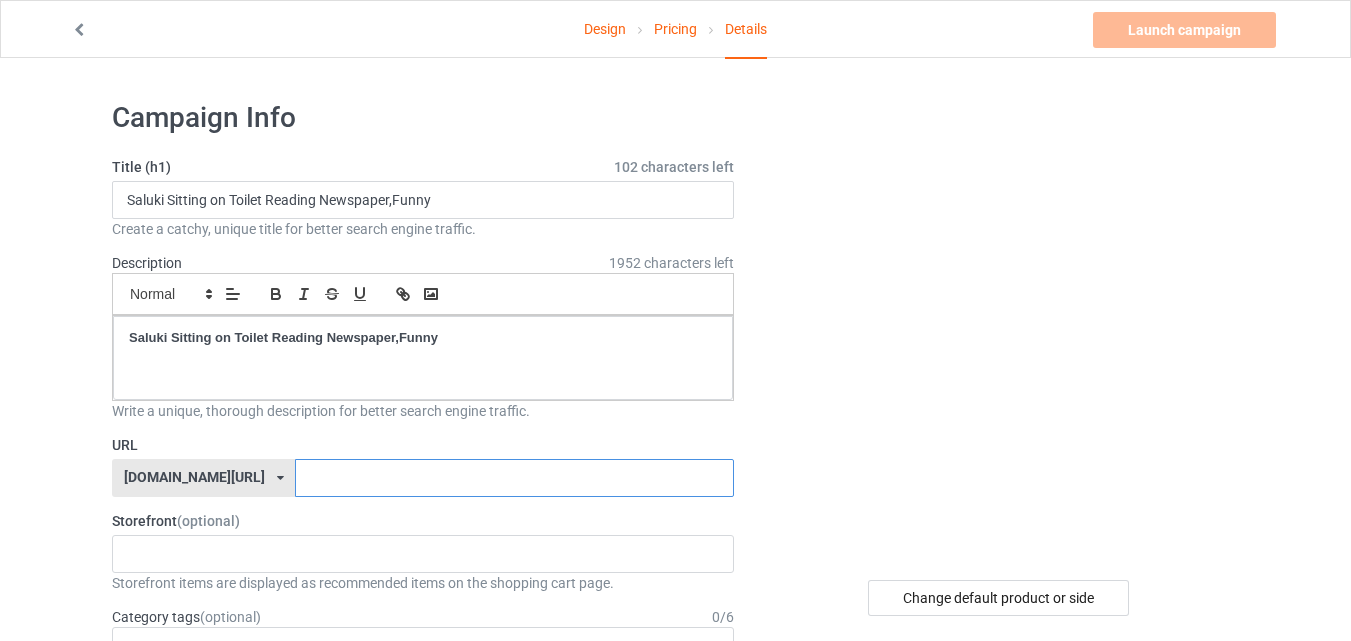 paste on "Saluki Sitting on Toilet Reading Newspaper,Funny" 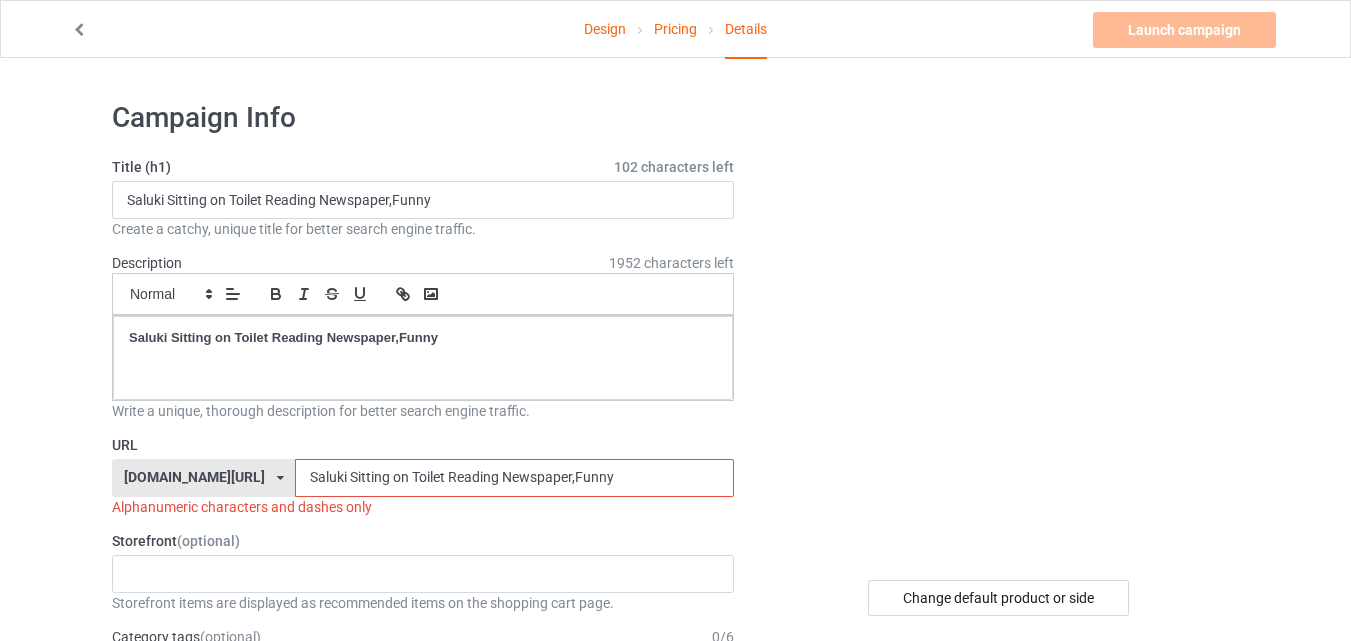 click on "Saluki Sitting on Toilet Reading Newspaper,Funny" at bounding box center (514, 478) 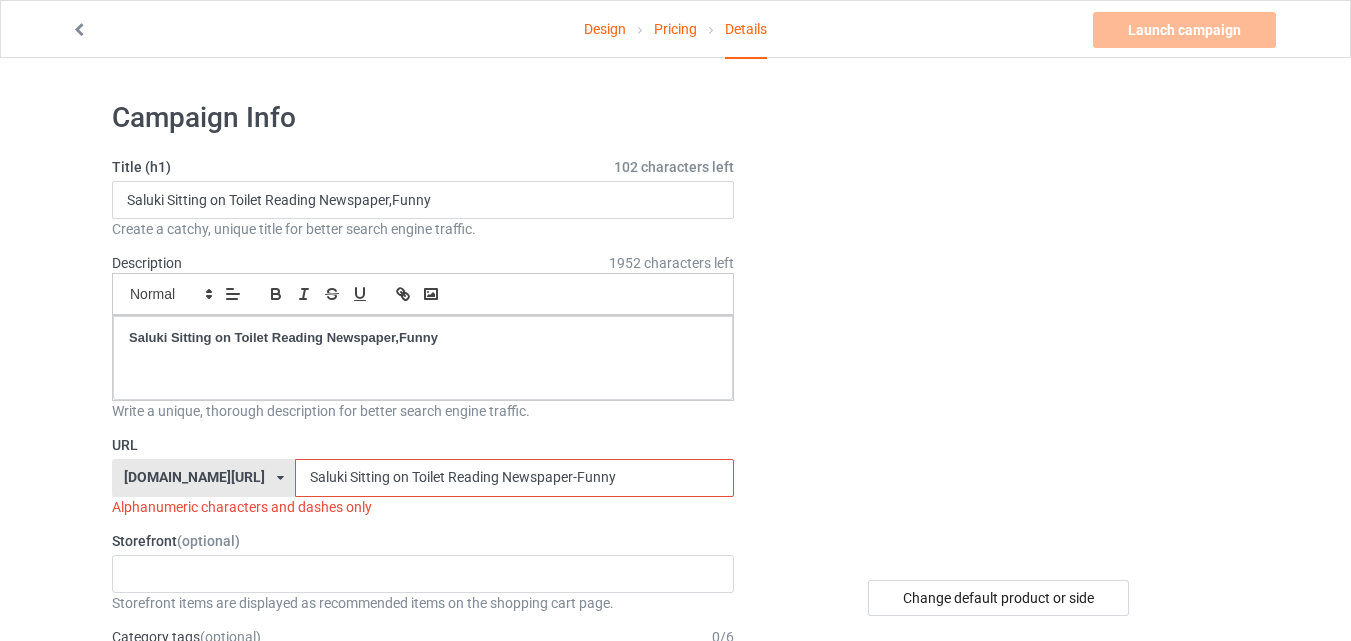 click on "Saluki Sitting on Toilet Reading Newspaper-Funny" at bounding box center [514, 478] 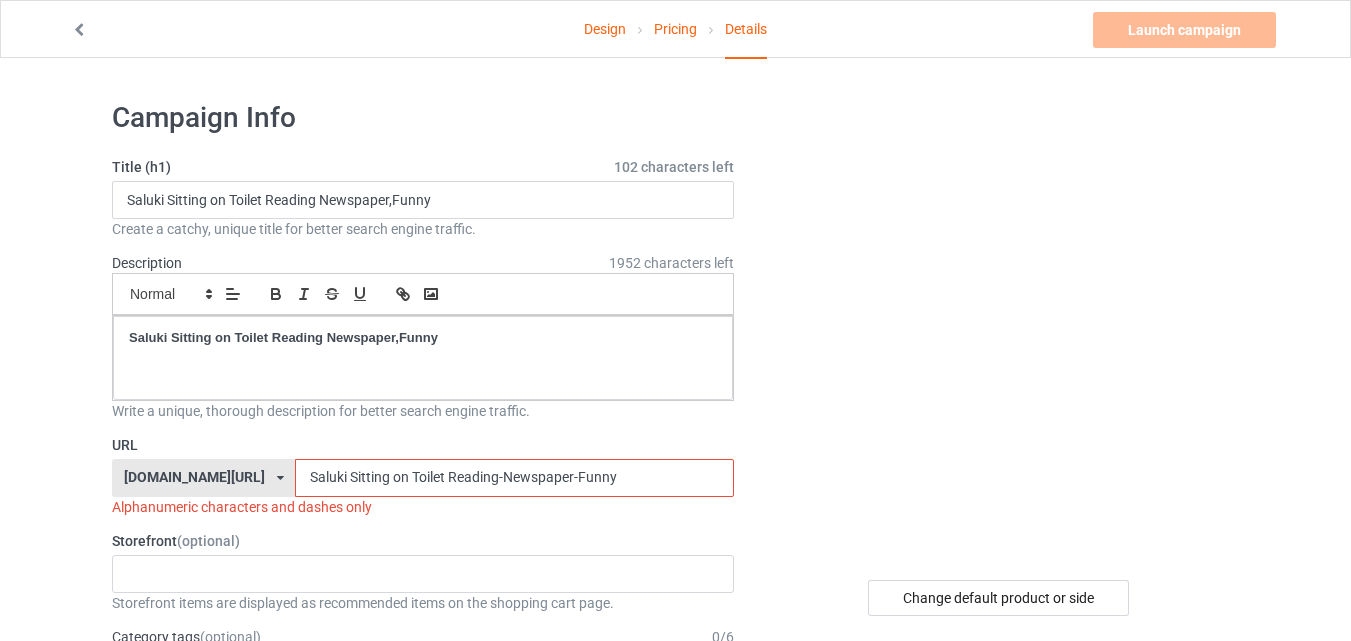 click on "Saluki Sitting on Toilet Reading-Newspaper-Funny" at bounding box center [514, 478] 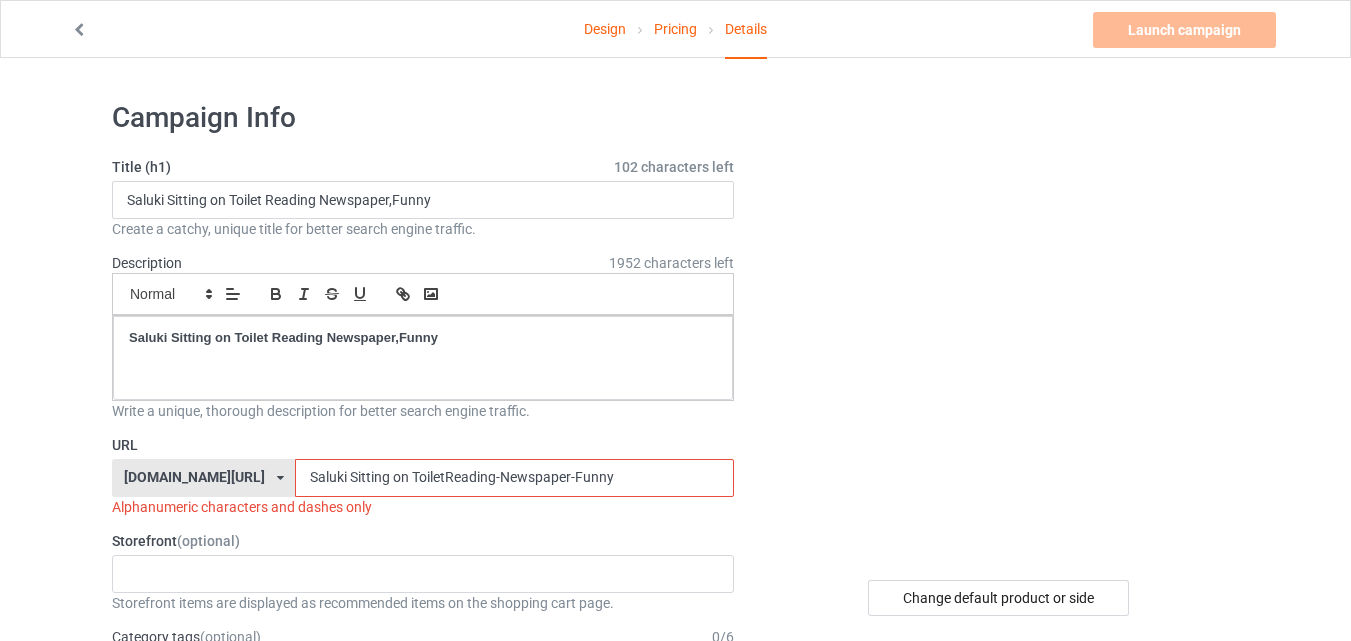 click on "Saluki Sitting on ToiletReading-Newspaper-Funny" at bounding box center [514, 478] 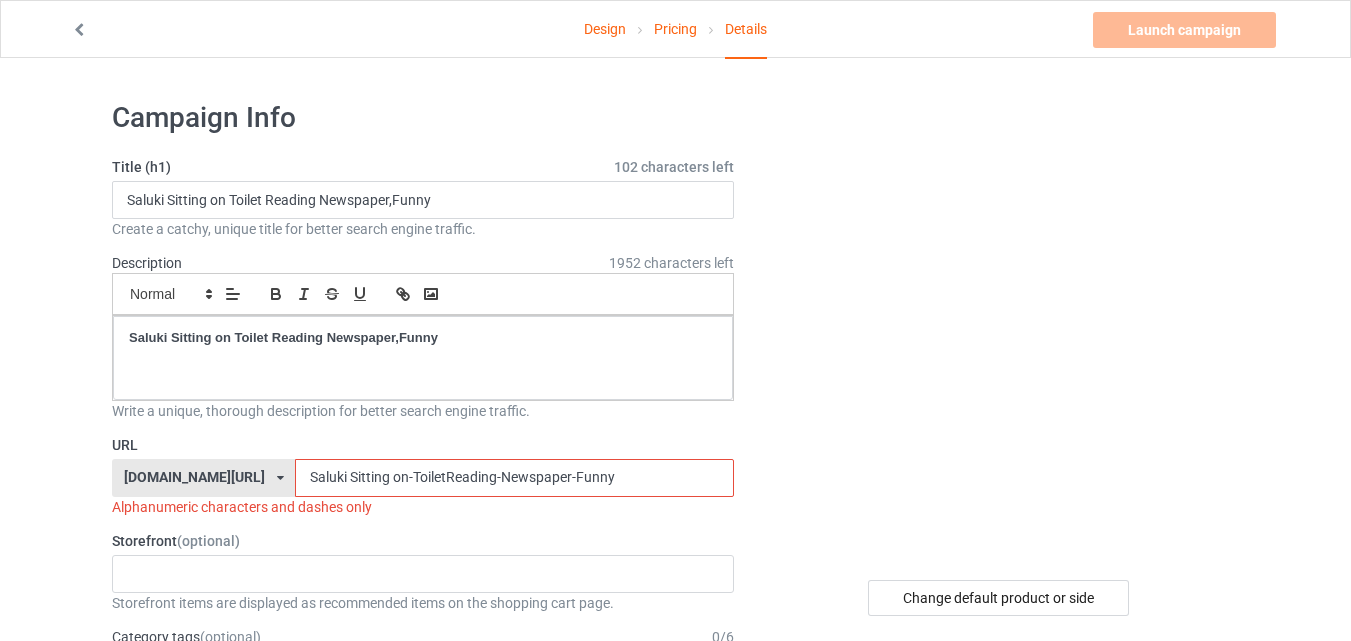 click on "Saluki Sitting on-ToiletReading-Newspaper-Funny" at bounding box center (514, 478) 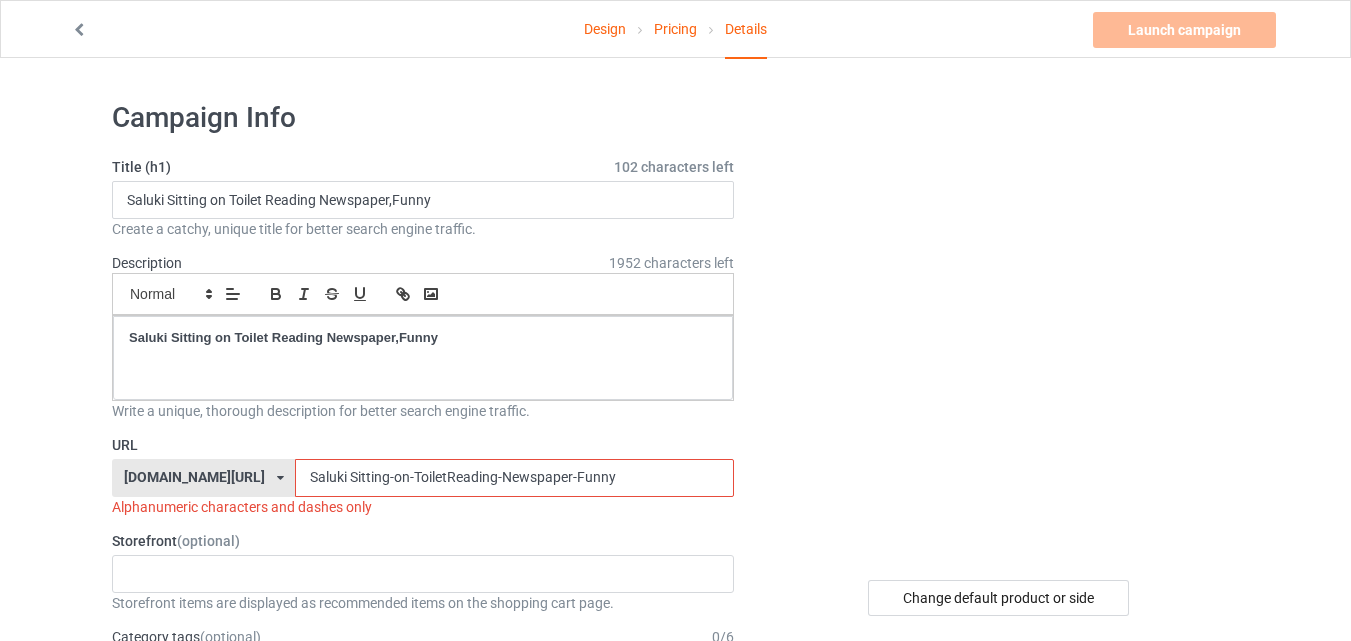 click on "Saluki Sitting-on-ToiletReading-Newspaper-Funny" at bounding box center [514, 478] 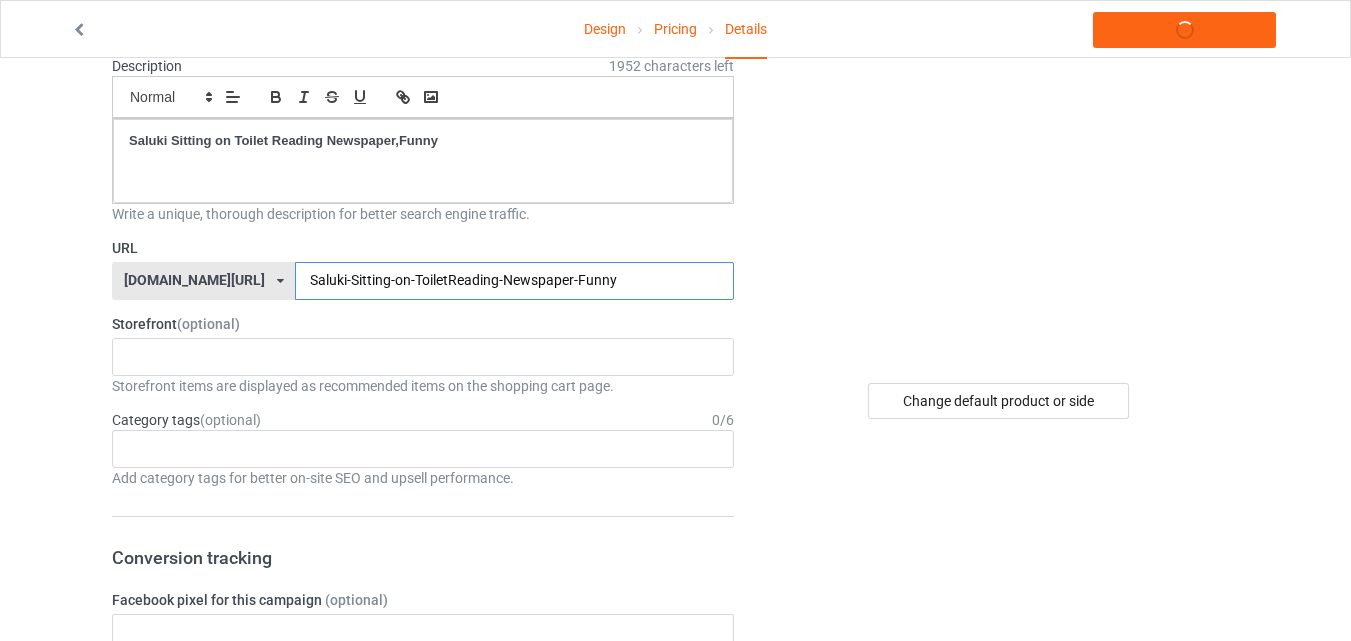 scroll, scrollTop: 225, scrollLeft: 0, axis: vertical 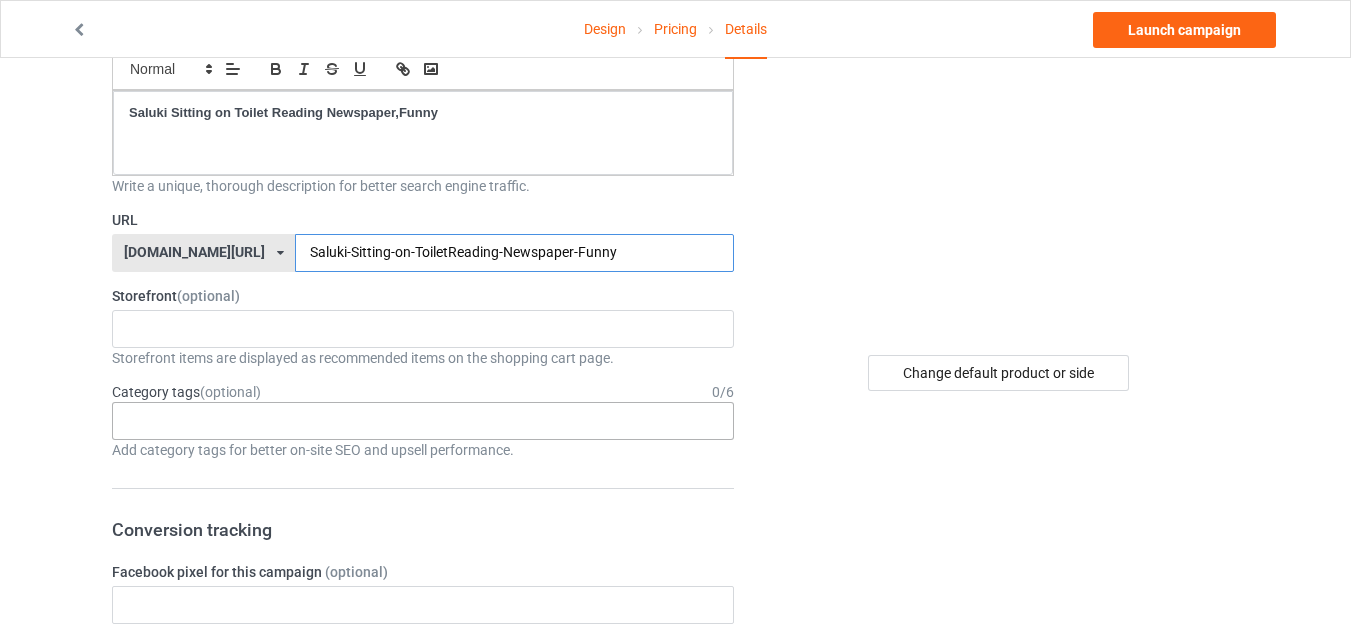 type on "Saluki-Sitting-on-ToiletReading-Newspaper-Funny" 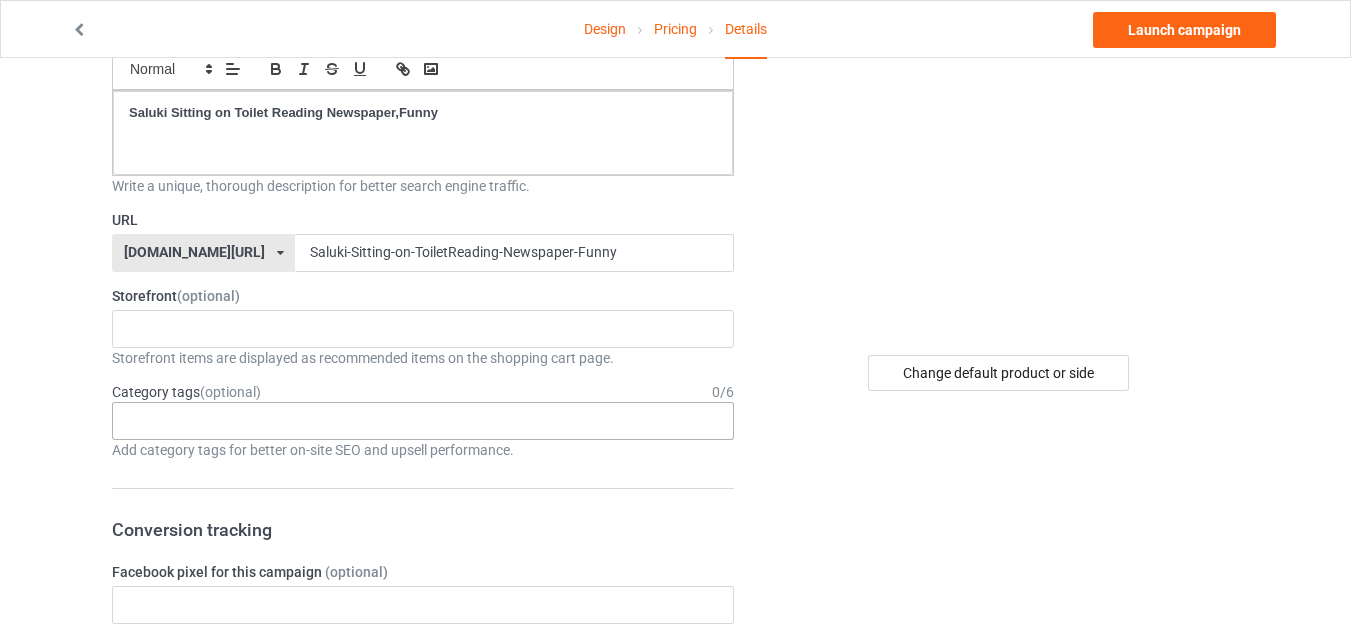 click on "Age > [DEMOGRAPHIC_DATA] > 1 Age > [DEMOGRAPHIC_DATA] Months > 1 Month Age > [DEMOGRAPHIC_DATA] Months Age > [DEMOGRAPHIC_DATA] Age > [DEMOGRAPHIC_DATA] > 10 Age > [DEMOGRAPHIC_DATA] Months > 10 Month Age > [DEMOGRAPHIC_DATA] > 100 Sports > Running > 10K Run Age > [DEMOGRAPHIC_DATA] > 11 Age > [DEMOGRAPHIC_DATA] Months > 11 Month Age > [DEMOGRAPHIC_DATA] > 12 Age > [DEMOGRAPHIC_DATA] Months > 12 Month Age > [DEMOGRAPHIC_DATA] > 13 Age > [DEMOGRAPHIC_DATA] > 14 Age > [DEMOGRAPHIC_DATA] > 15 Sports > Running > 15K Run Age > [DEMOGRAPHIC_DATA] > 16 Age > [DEMOGRAPHIC_DATA] > 17 Age > [DEMOGRAPHIC_DATA] > 18 Age > [DEMOGRAPHIC_DATA] > 19 Age > Decades > 1920s Age > Decades > 1930s Age > Decades > 1940s Age > Decades > 1950s Age > Decades > 1960s Age > Decades > 1970s Age > Decades > 1980s Age > Decades > 1990s Age > [DEMOGRAPHIC_DATA] > 2 Age > [DEMOGRAPHIC_DATA] Months > 2 Month Age > [DEMOGRAPHIC_DATA] > 20 Age > [DEMOGRAPHIC_DATA] Age > Decades > 2000s Age > Decades > 2010s Age > [DEMOGRAPHIC_DATA] > 21 Age > [DEMOGRAPHIC_DATA] > 22 Age > [DEMOGRAPHIC_DATA] > 23 Age > [DEMOGRAPHIC_DATA] > 24 Age > [DEMOGRAPHIC_DATA] > 25 Age > [DEMOGRAPHIC_DATA] > 26 Age > [DEMOGRAPHIC_DATA] > 27 Age > [DEMOGRAPHIC_DATA] > 28 Age > [DEMOGRAPHIC_DATA] > 29 Age > [DEMOGRAPHIC_DATA] > 3 Age > [DEMOGRAPHIC_DATA] Months > 3 Month Sports > Basketball > 3-Pointer Age > [DEMOGRAPHIC_DATA] > 30 Age > [DEMOGRAPHIC_DATA] > 31 Age > [DEMOGRAPHIC_DATA] > 32 Age > [DEMOGRAPHIC_DATA] > 33 Age > [DEMOGRAPHIC_DATA] > 34 Age > [DEMOGRAPHIC_DATA] > 35 Age Jobs 1" at bounding box center [423, 421] 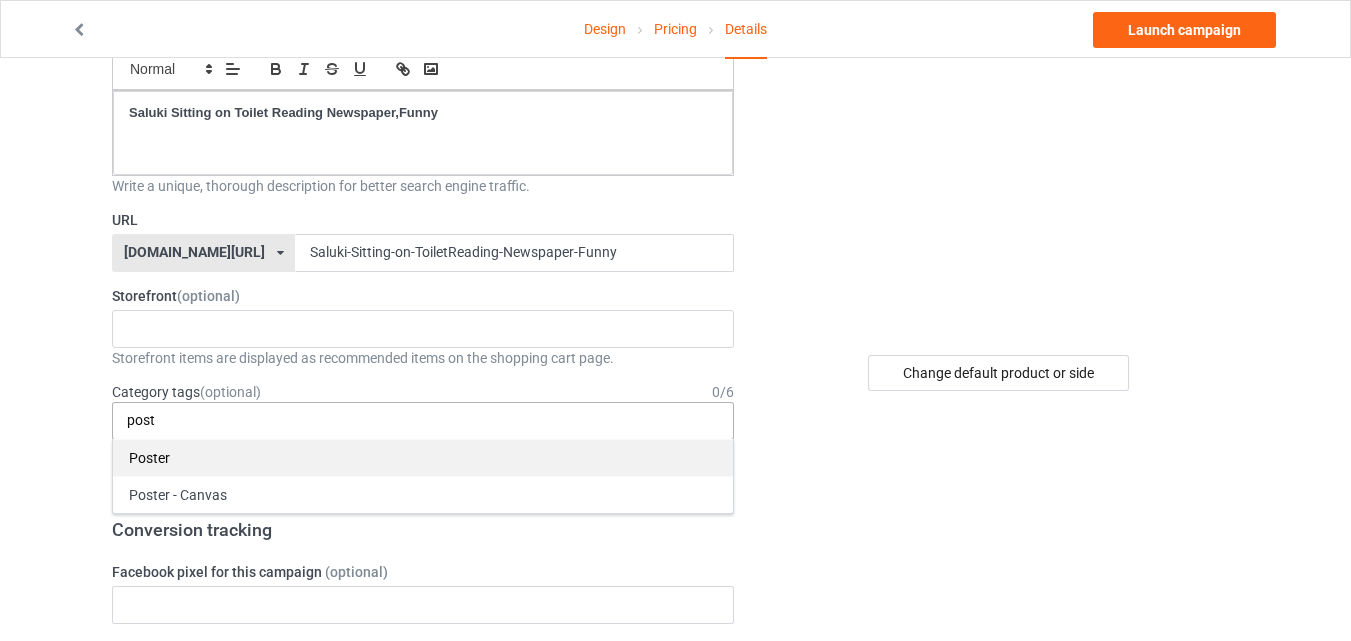type on "post" 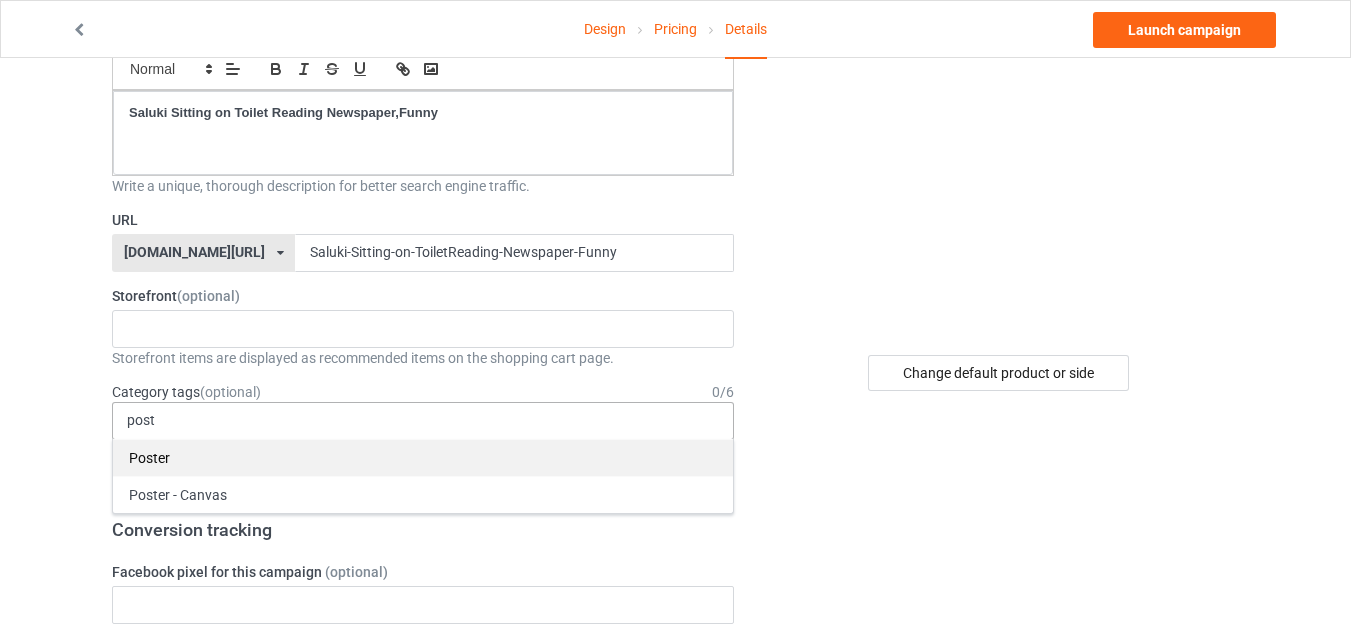 click on "Poster" at bounding box center (423, 457) 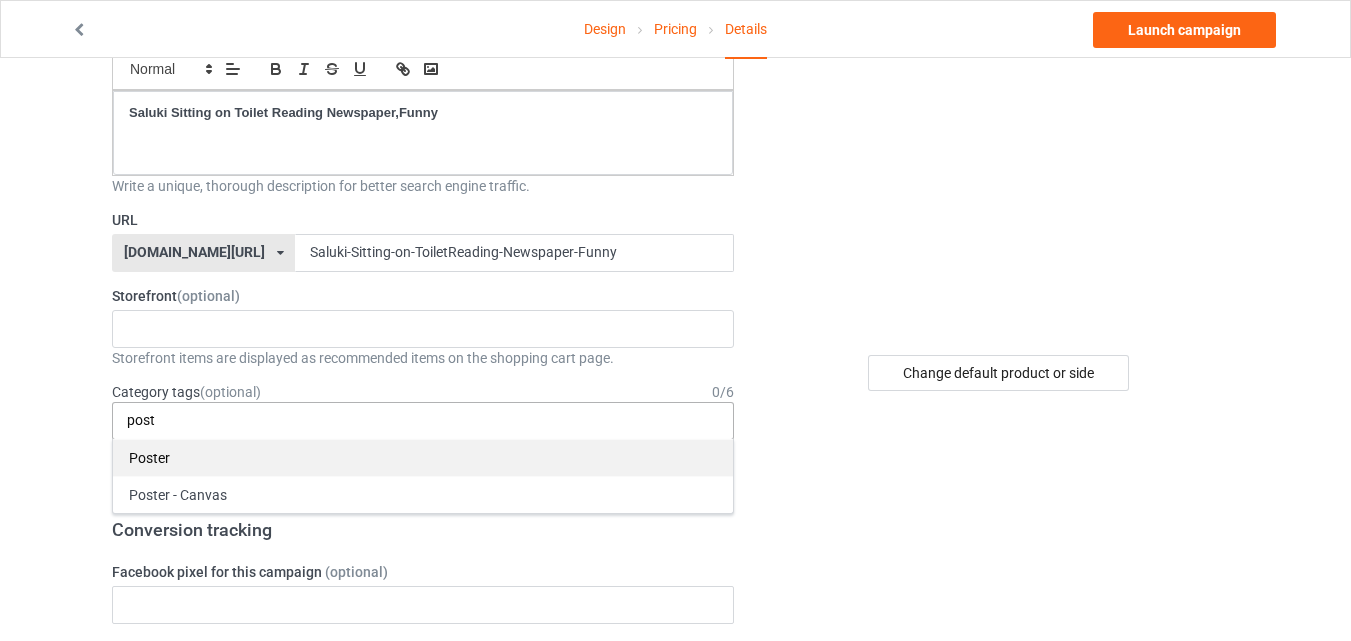 type 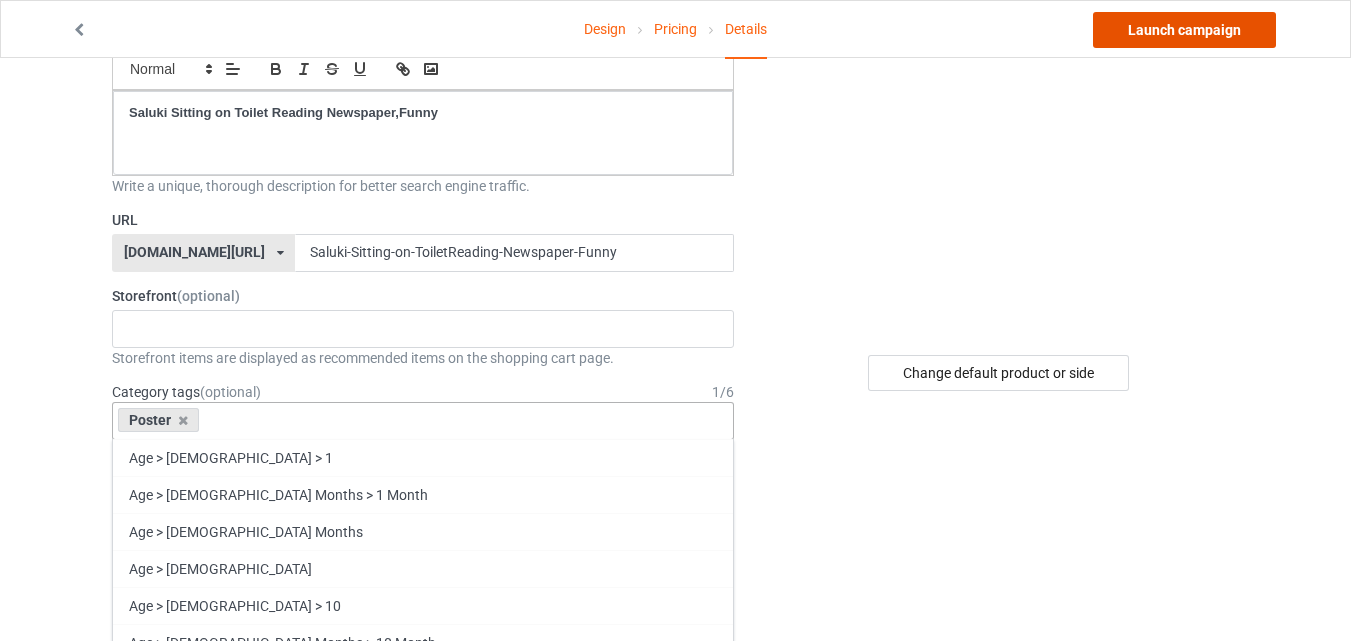 click on "Launch campaign" at bounding box center (1184, 30) 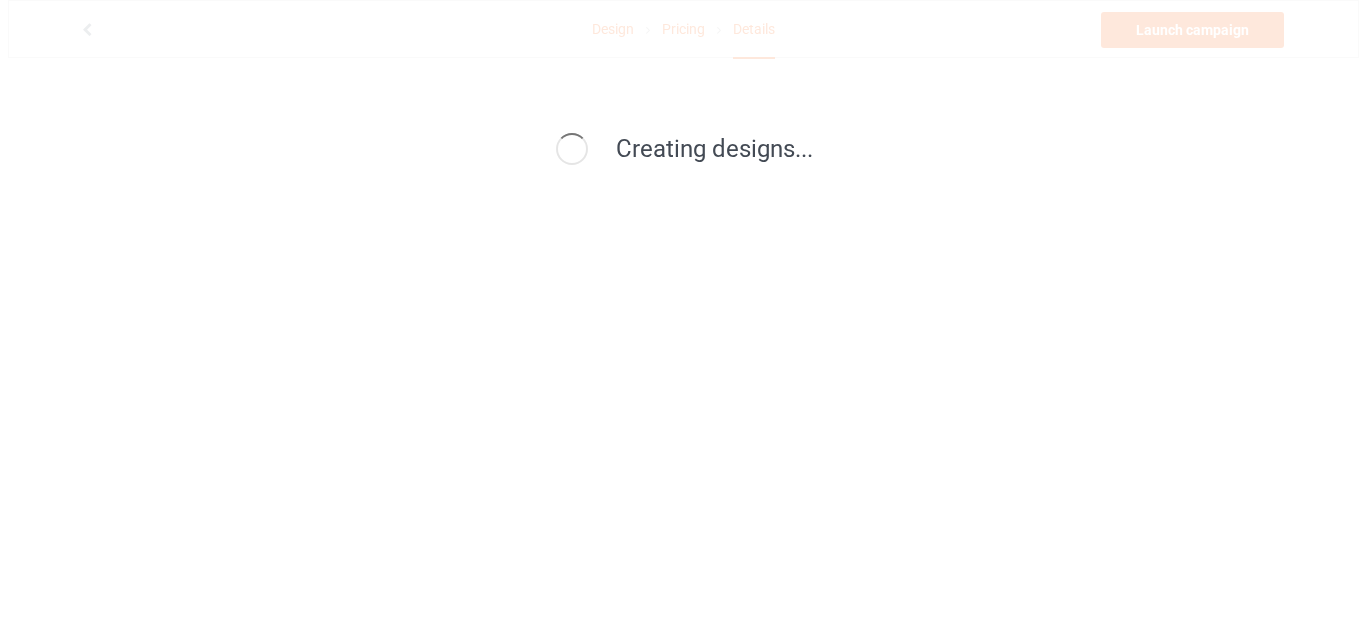 scroll, scrollTop: 0, scrollLeft: 0, axis: both 